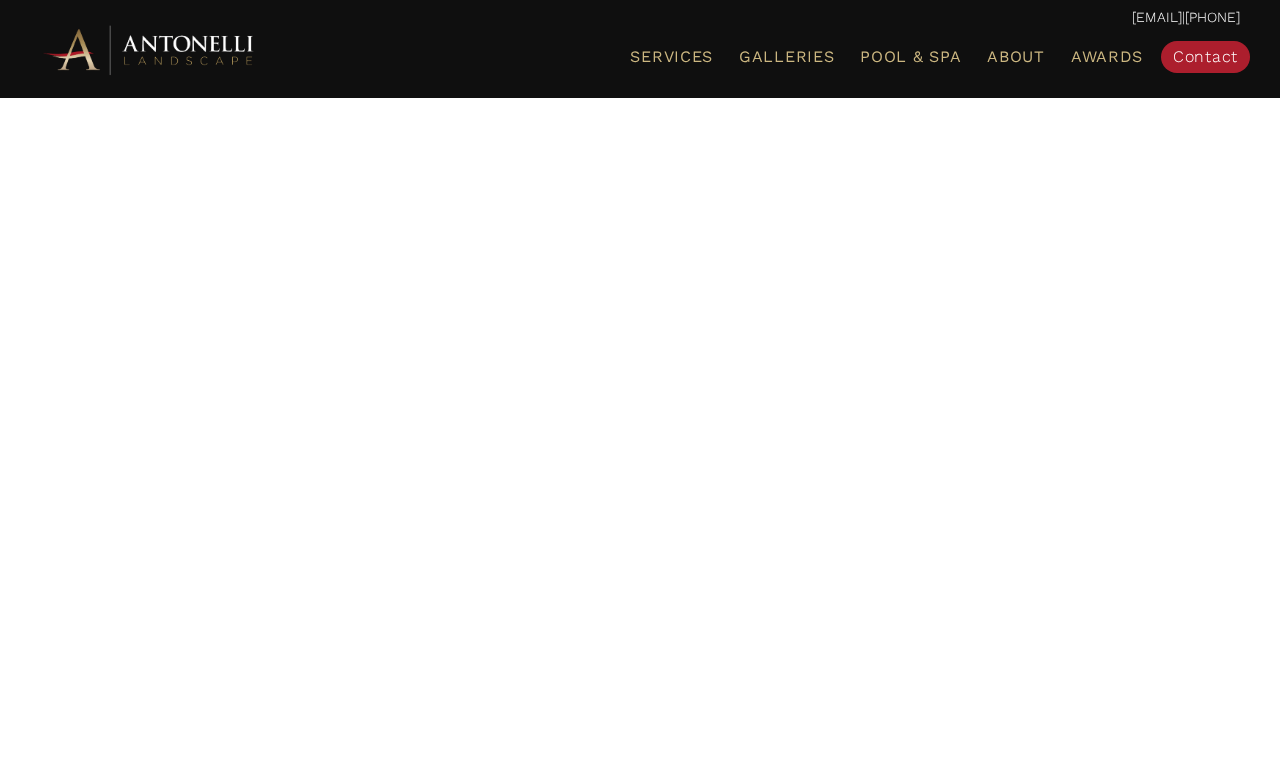 scroll, scrollTop: 0, scrollLeft: 0, axis: both 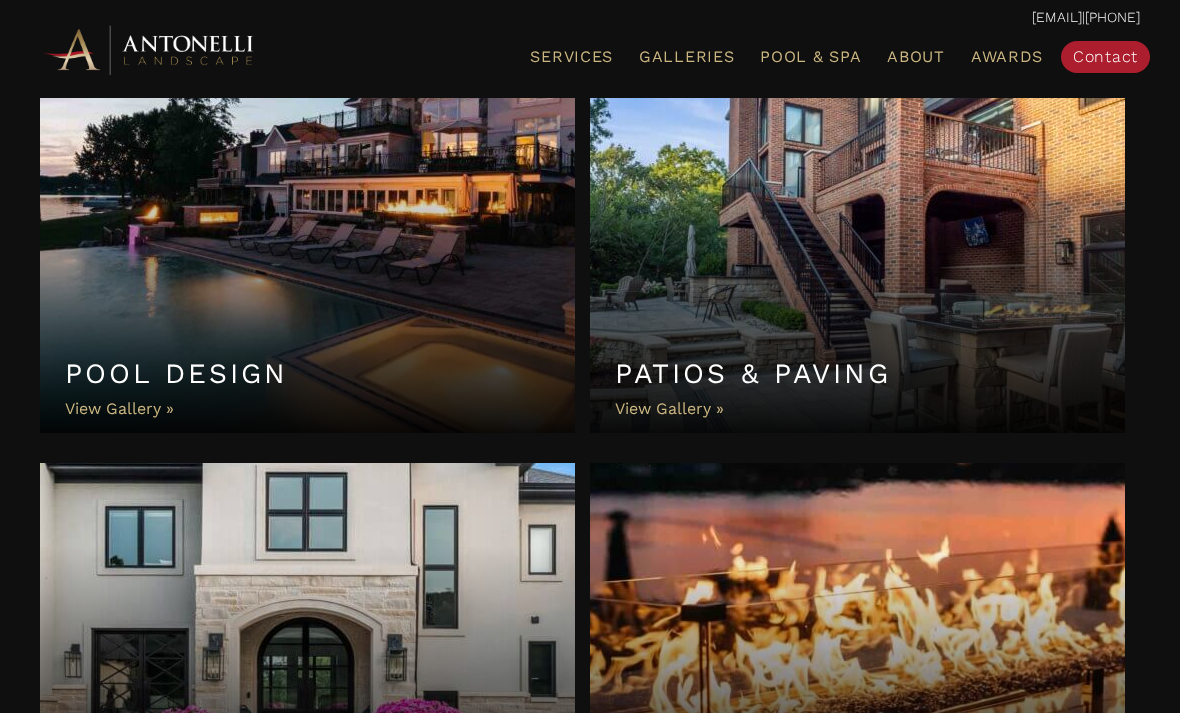 click on "Pool Design" at bounding box center [307, 253] 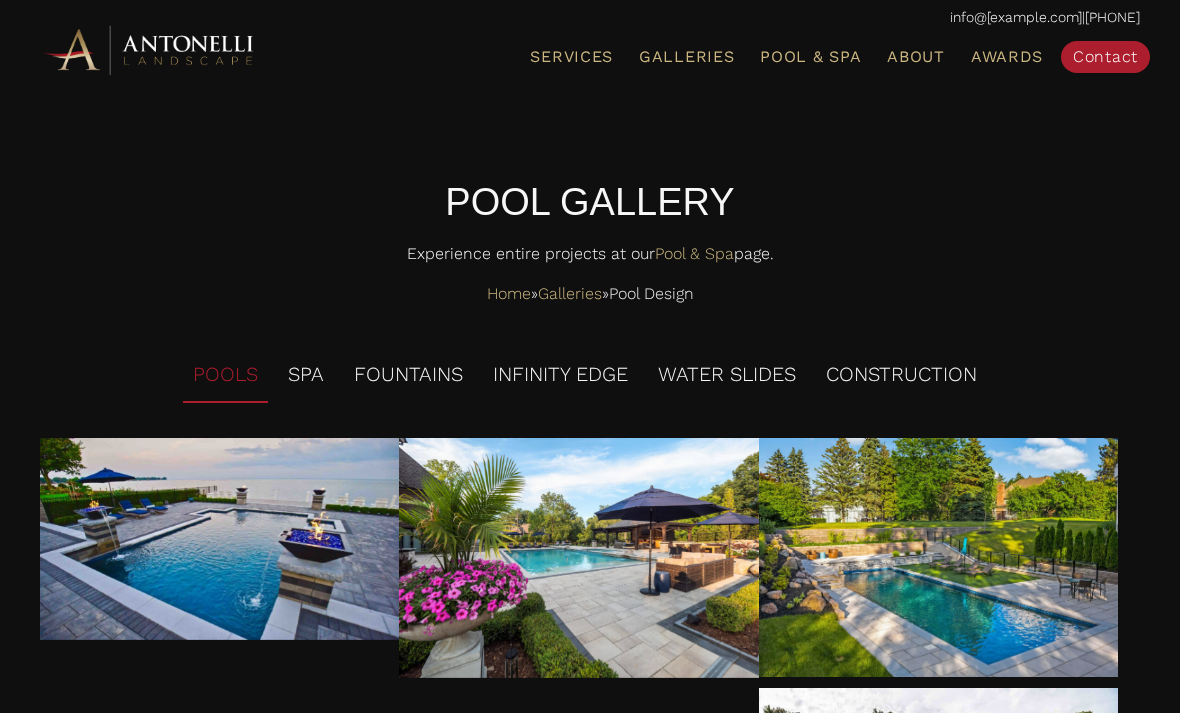 scroll, scrollTop: 0, scrollLeft: 0, axis: both 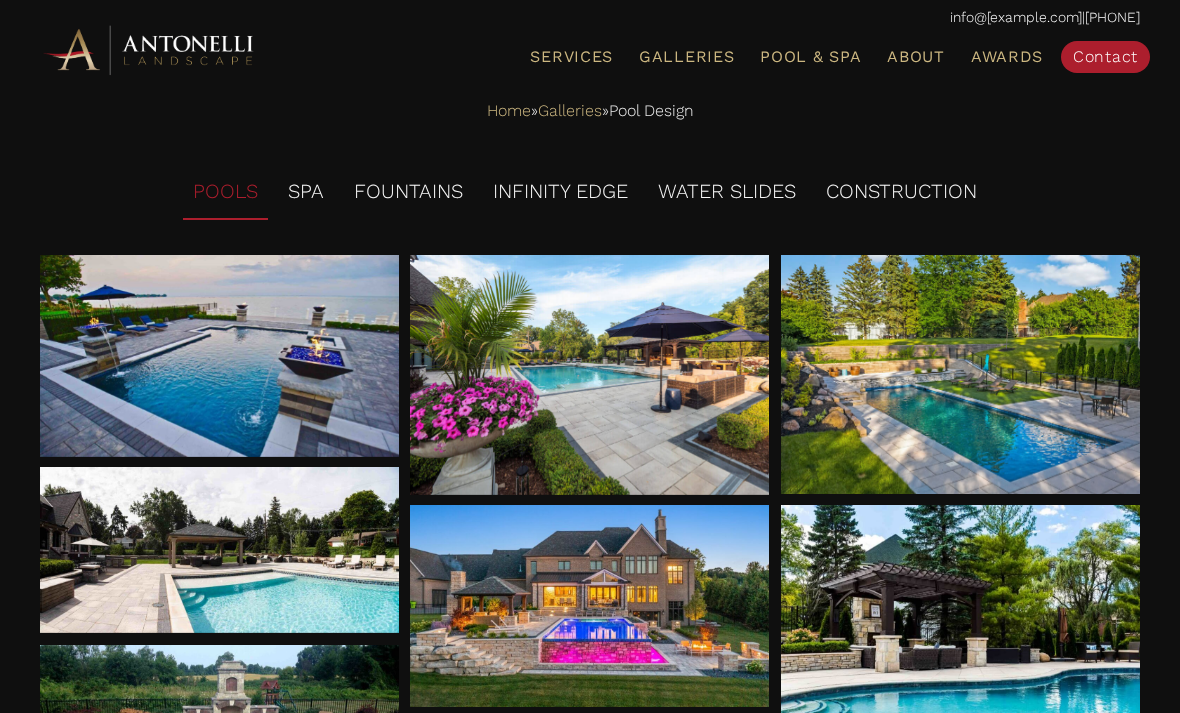 click on "Caption here" at bounding box center [590, 375] 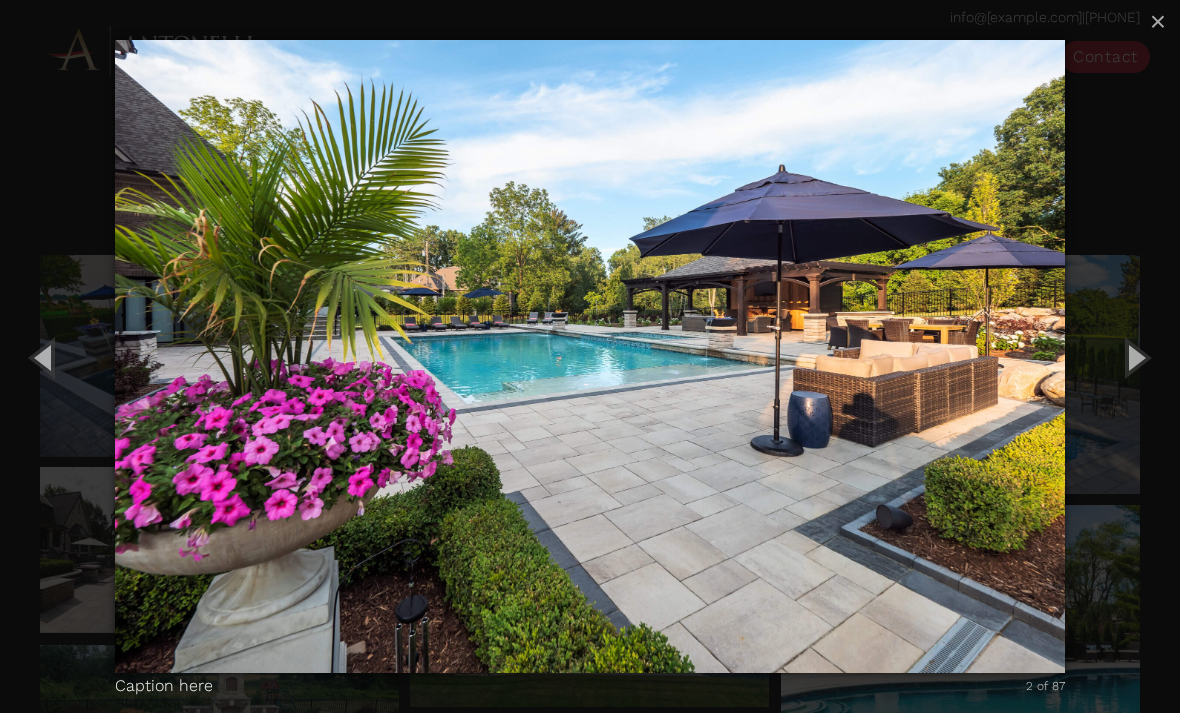 click on "×" at bounding box center (1158, 21) 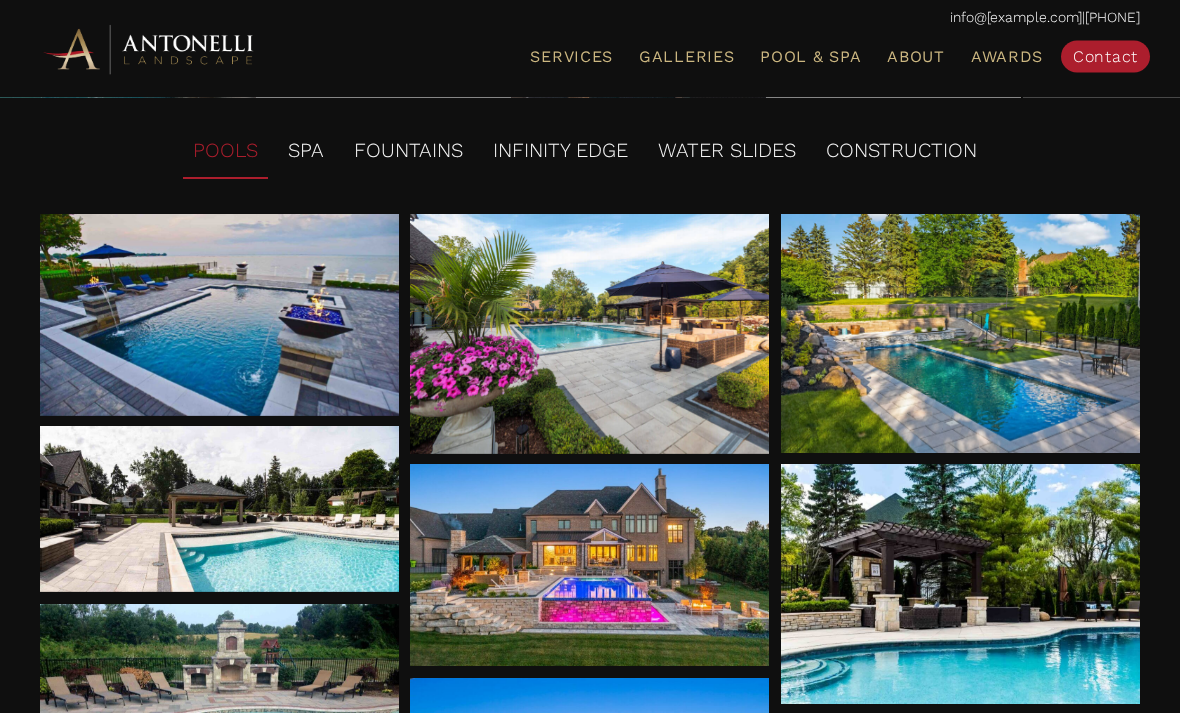 scroll, scrollTop: 229, scrollLeft: 0, axis: vertical 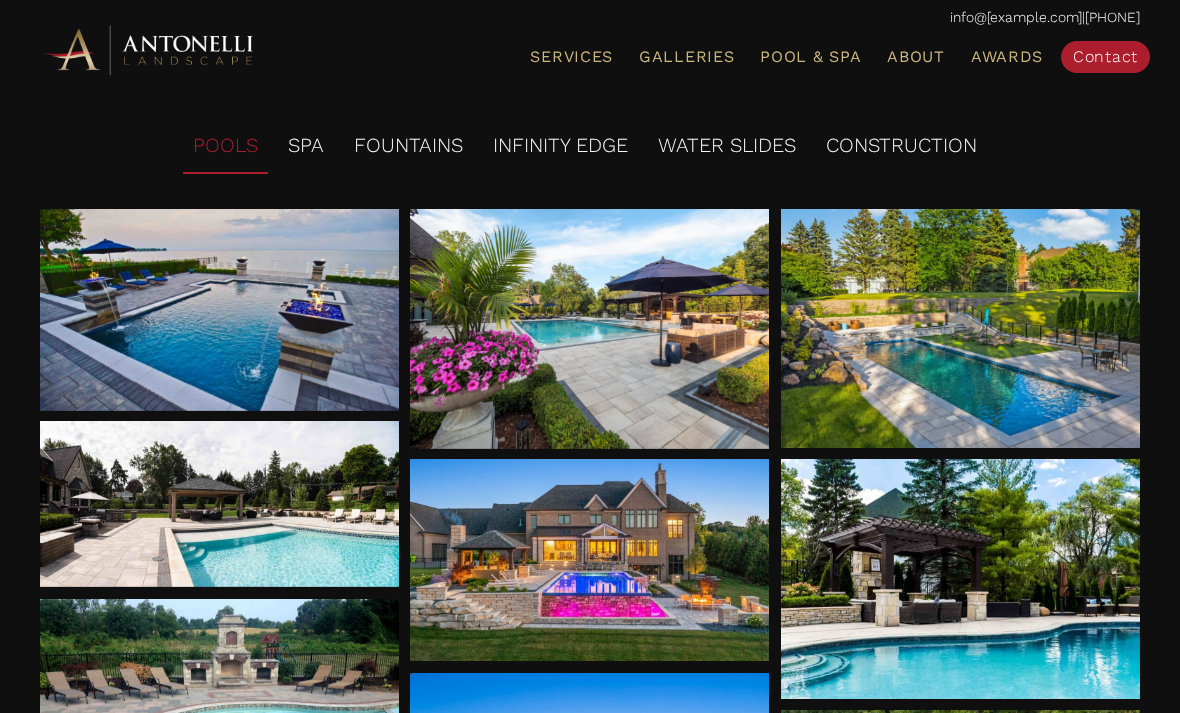 click at bounding box center [961, 329] 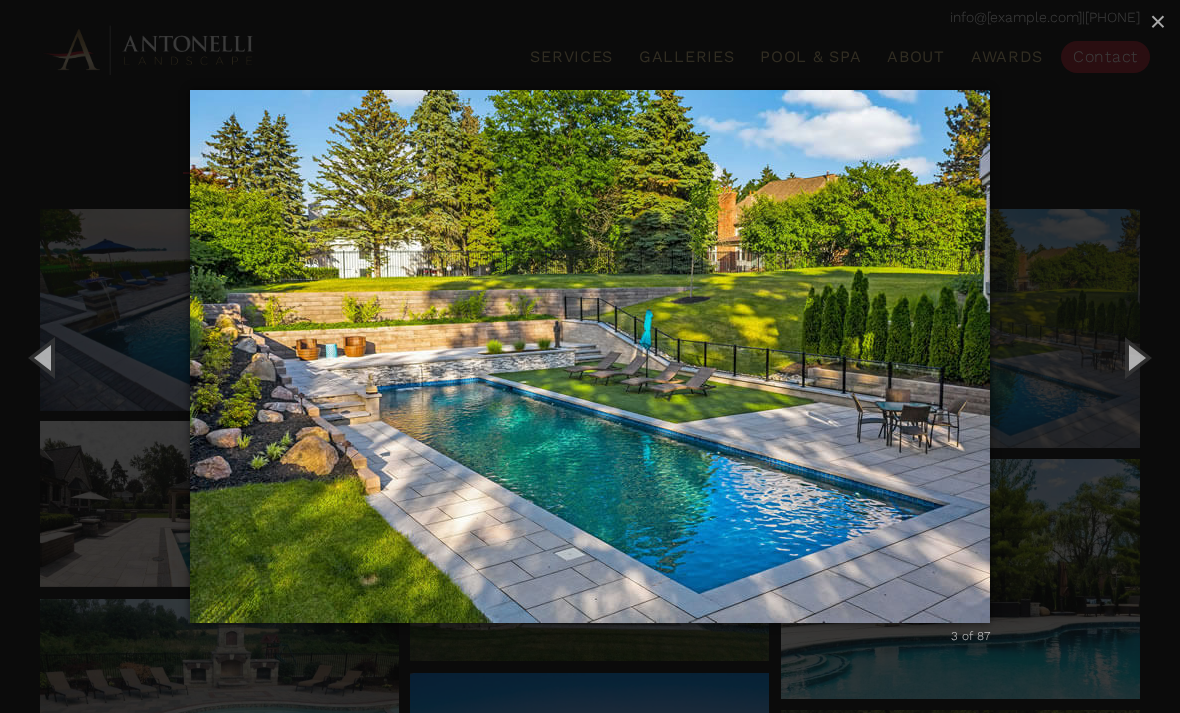click on "×" at bounding box center (1158, 21) 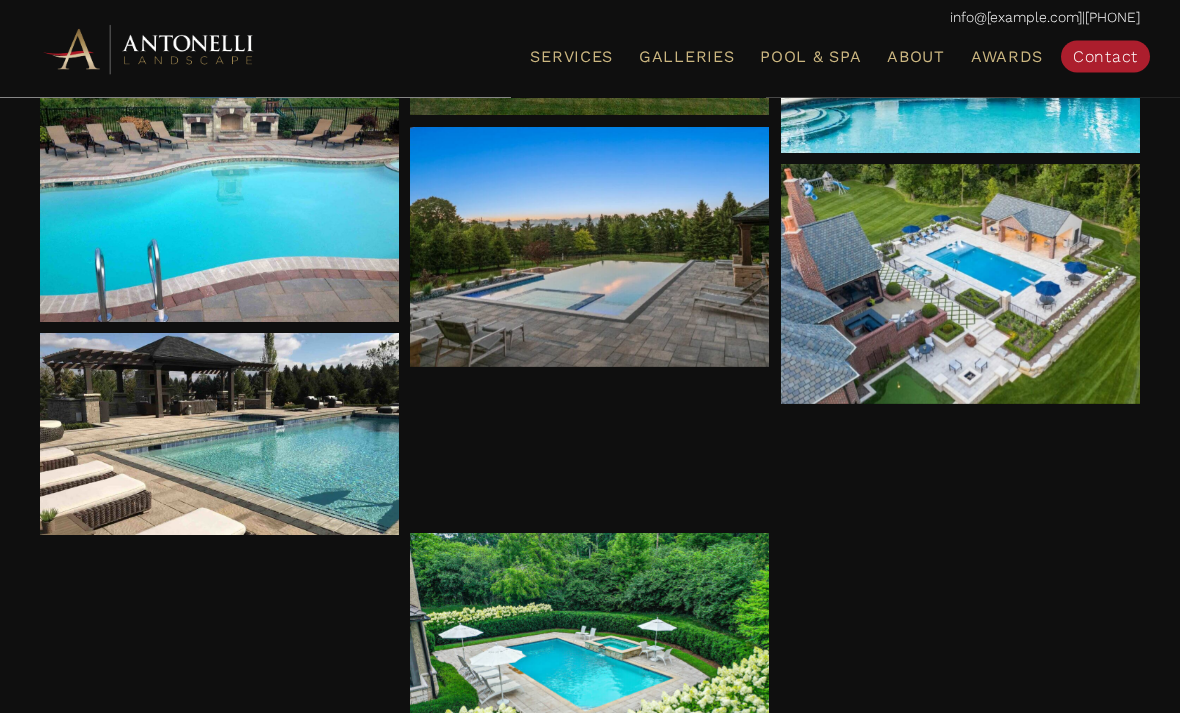 scroll, scrollTop: 775, scrollLeft: 0, axis: vertical 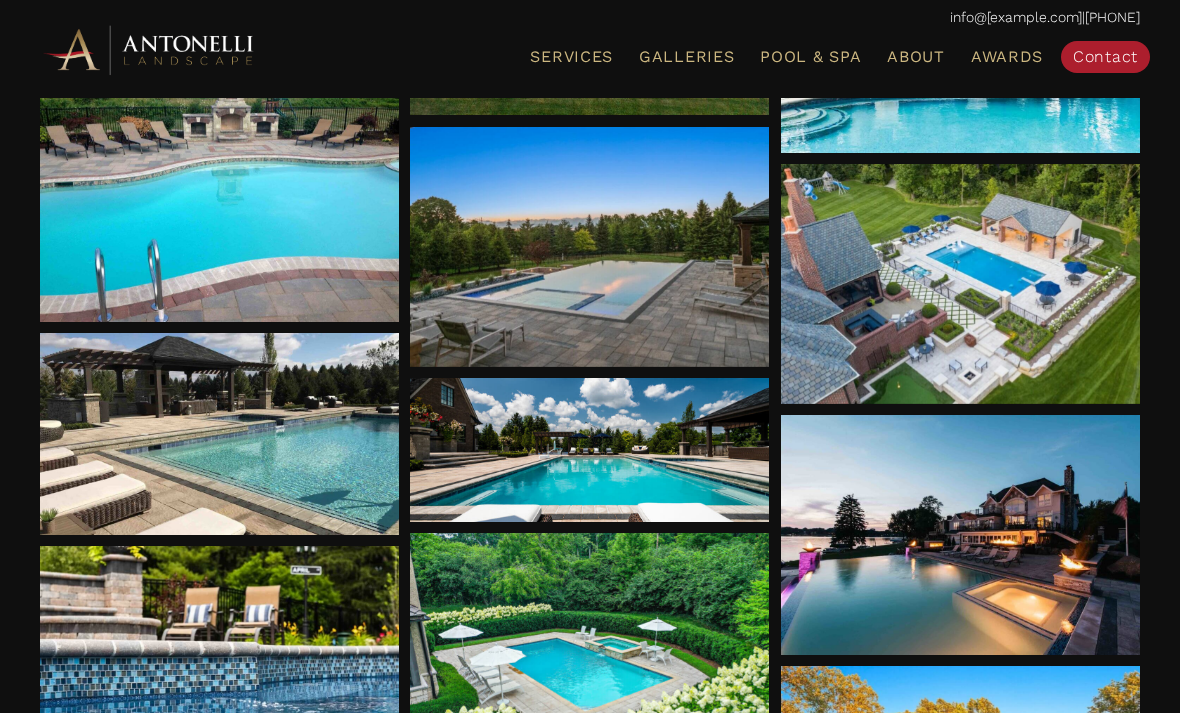 click at bounding box center [590, 653] 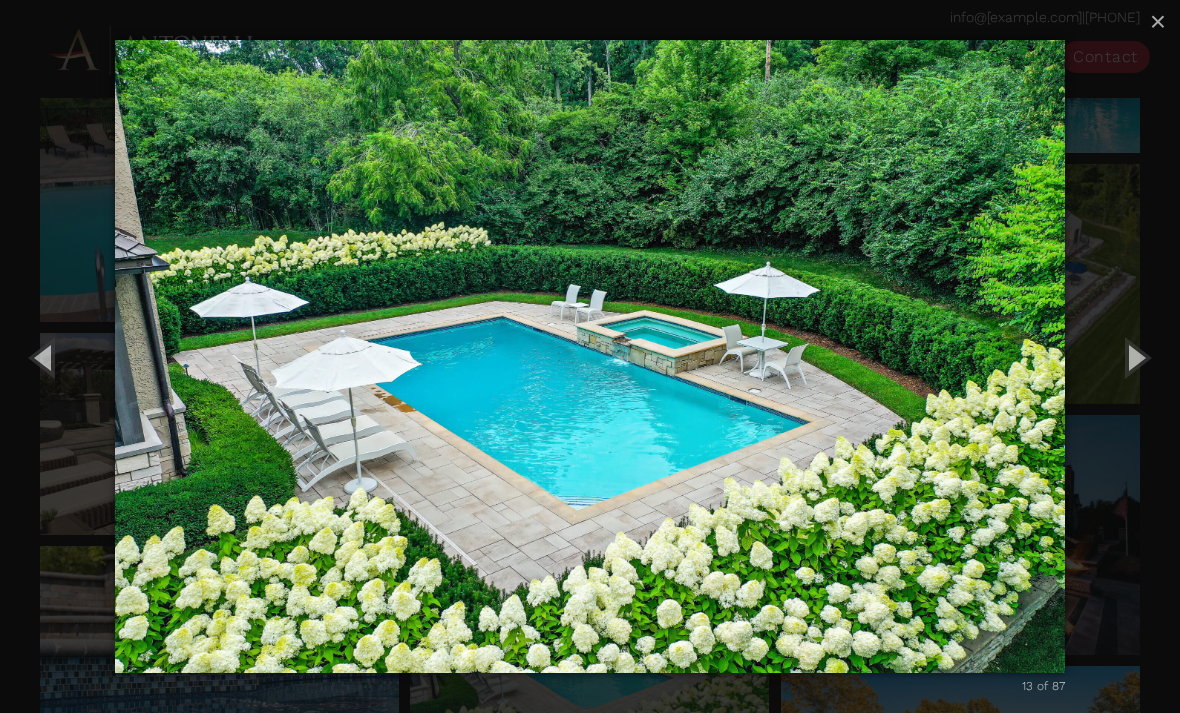 click on "×" at bounding box center (1158, 22) 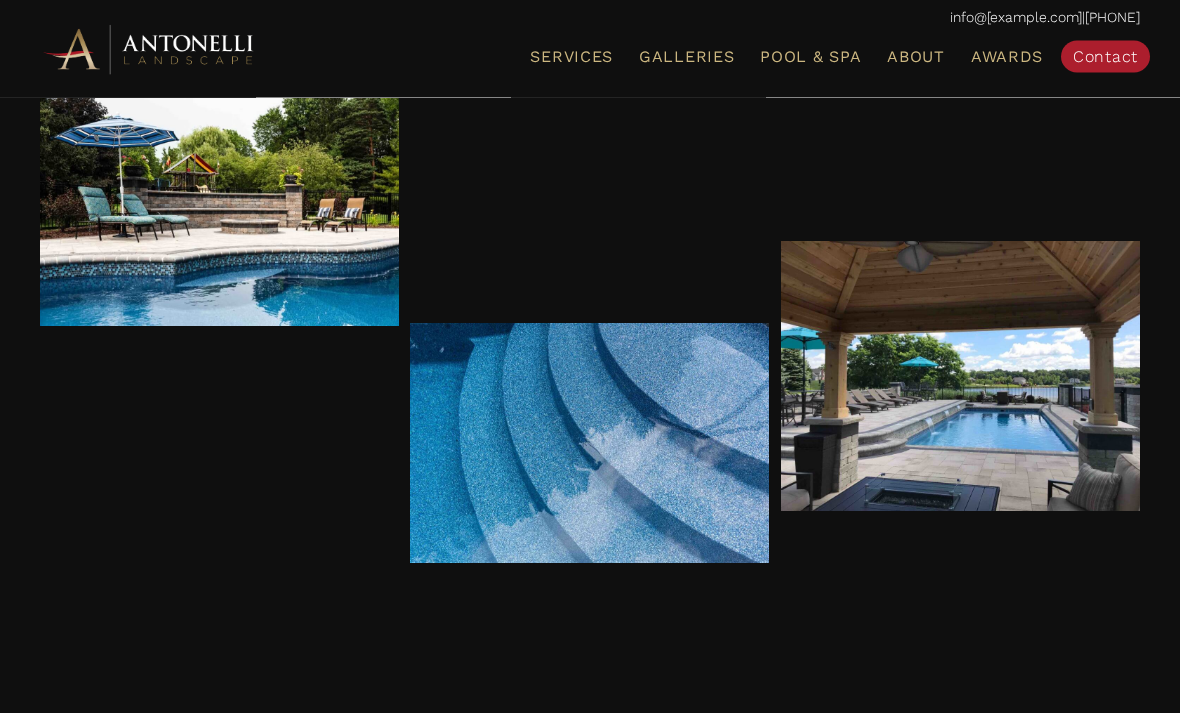 scroll, scrollTop: 2515, scrollLeft: 0, axis: vertical 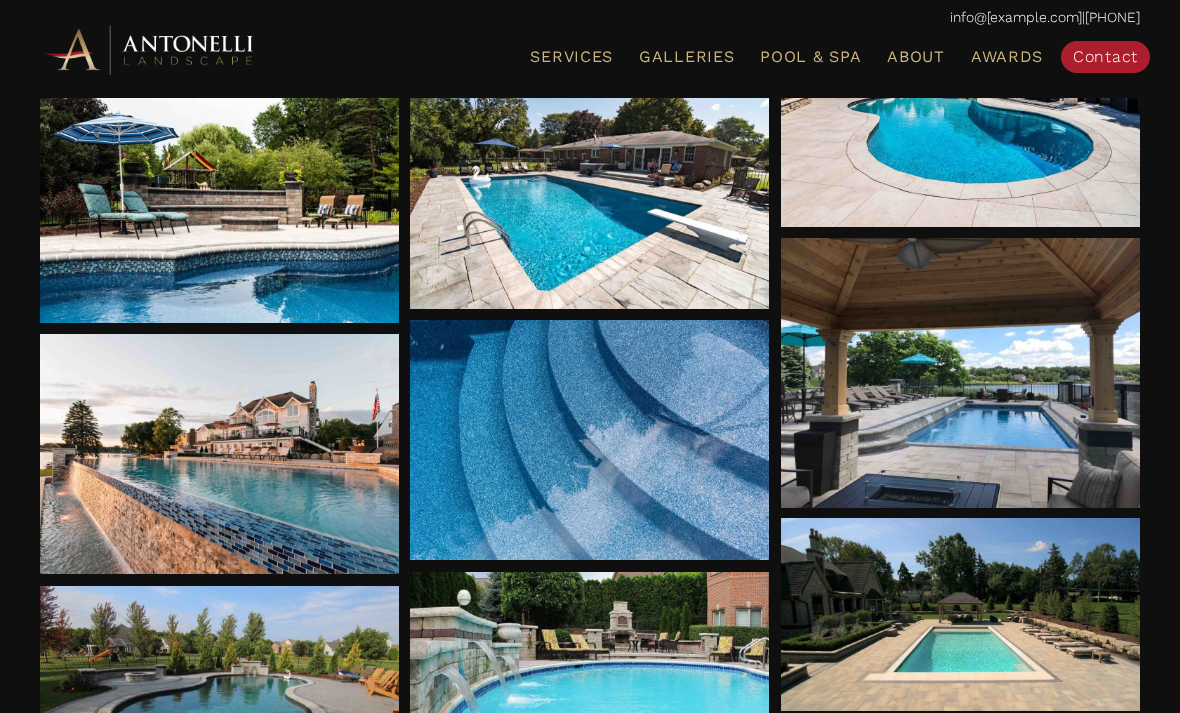 click at bounding box center [961, 373] 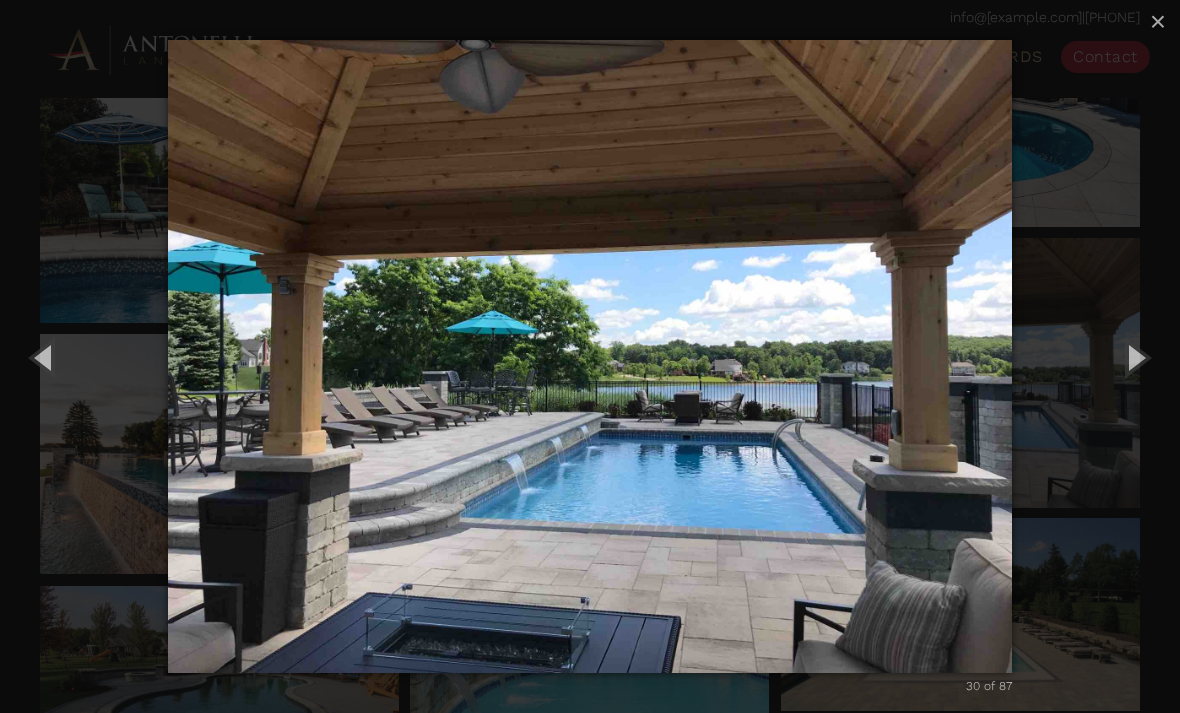 click on "×" at bounding box center [1158, 21] 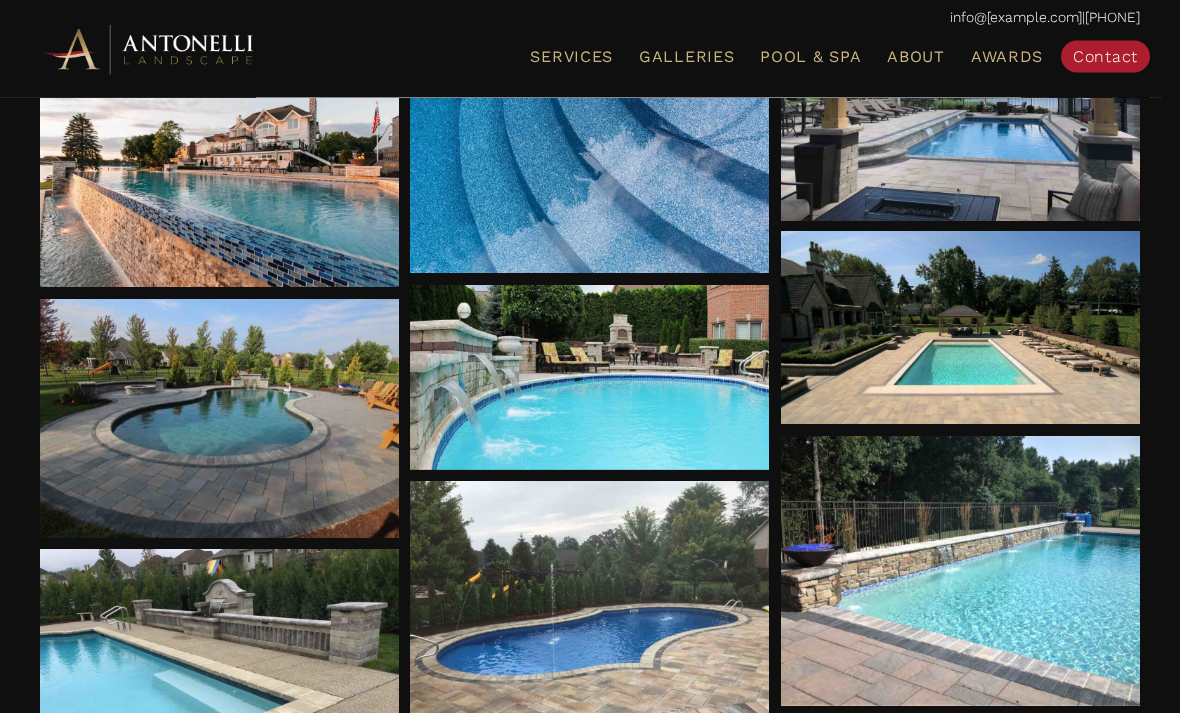 scroll, scrollTop: 2802, scrollLeft: 0, axis: vertical 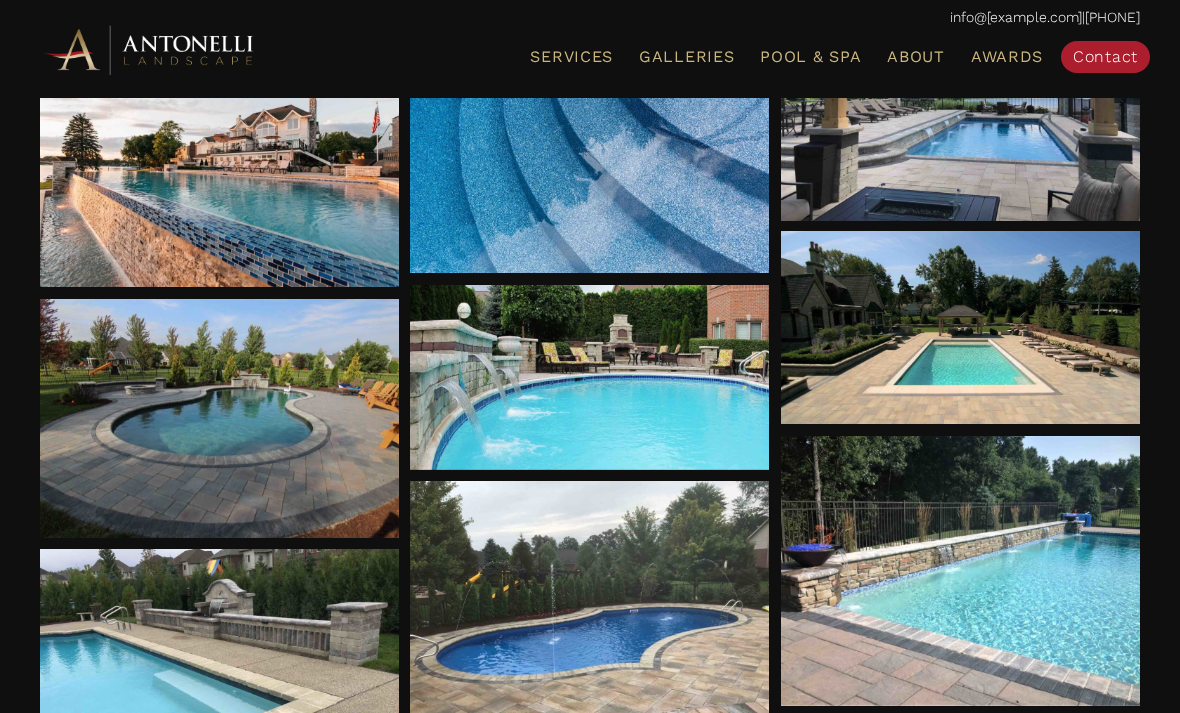 click at bounding box center [220, 167] 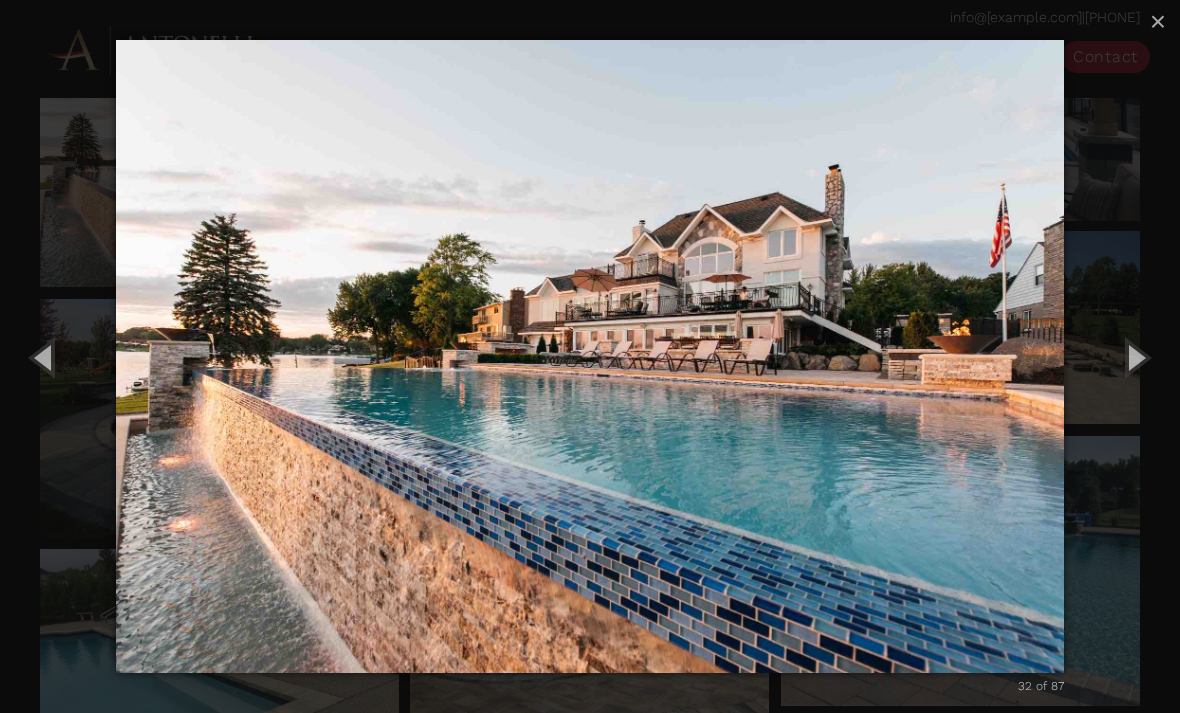 click on "×" at bounding box center [1158, 21] 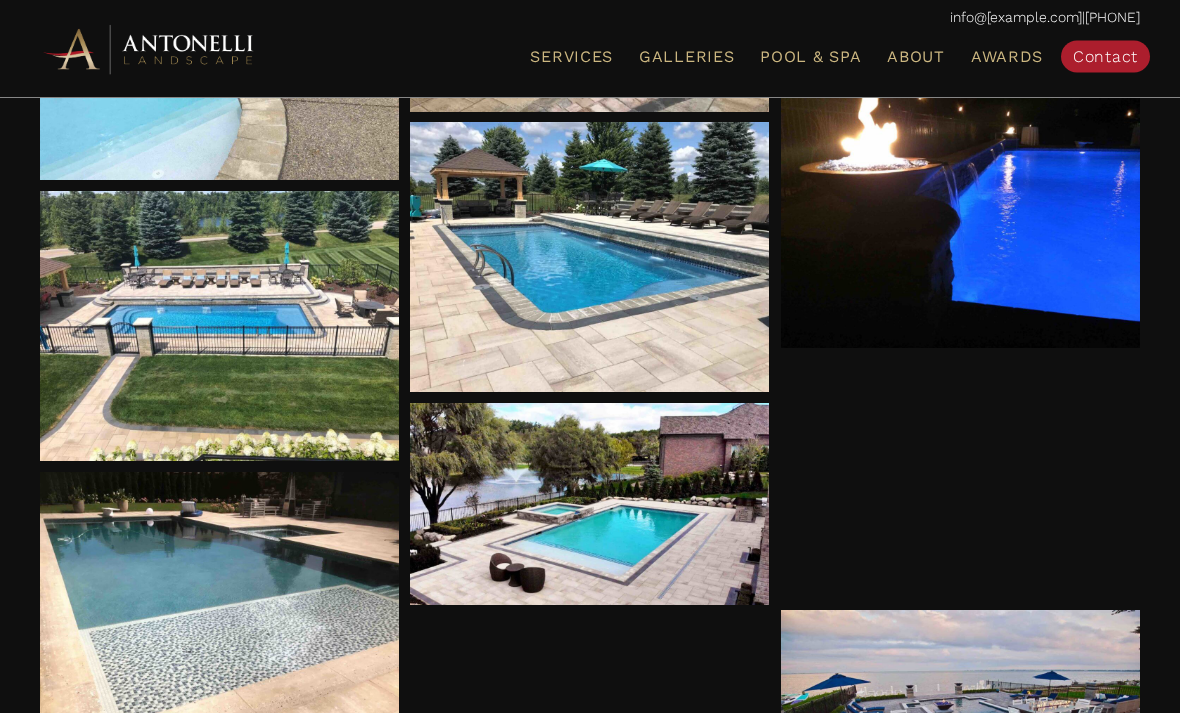 scroll, scrollTop: 3445, scrollLeft: 0, axis: vertical 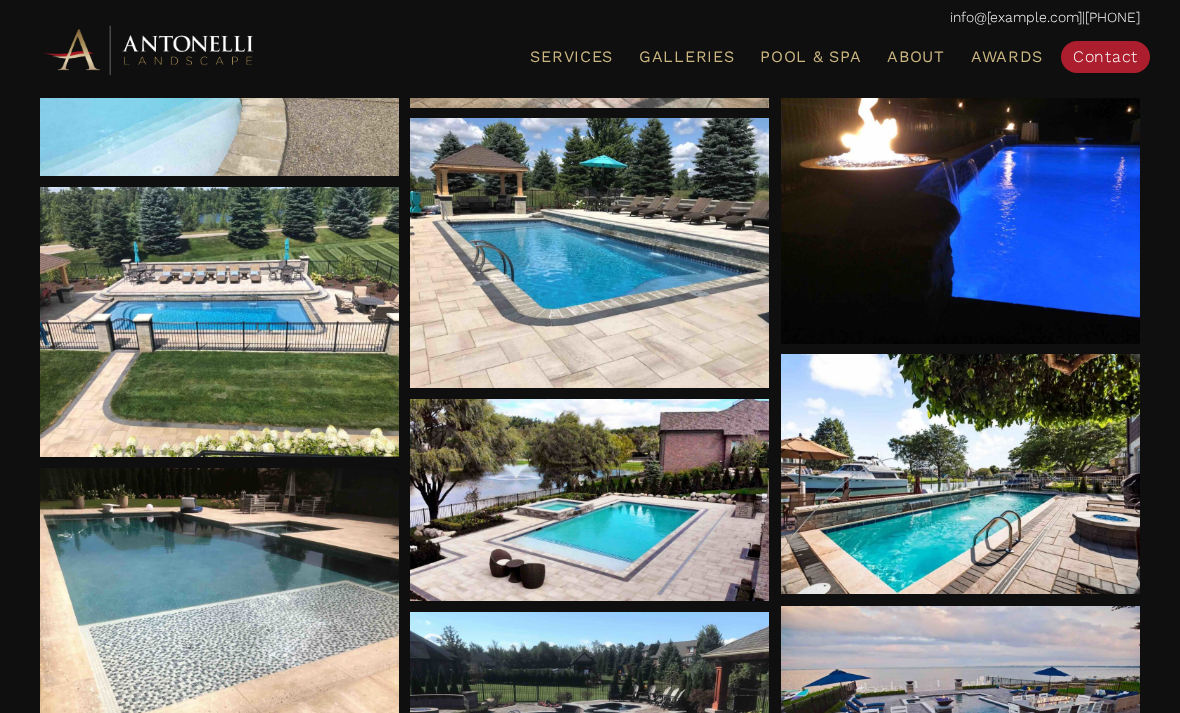 click at bounding box center [961, 474] 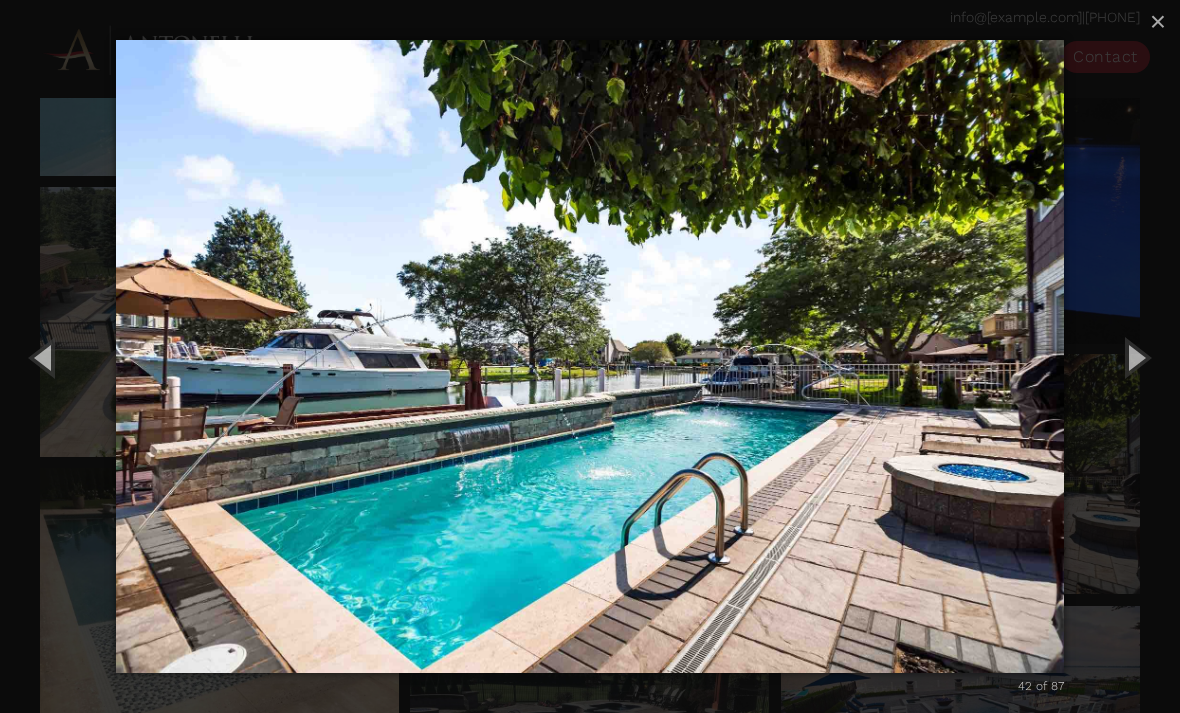 click on "×" at bounding box center [1158, 21] 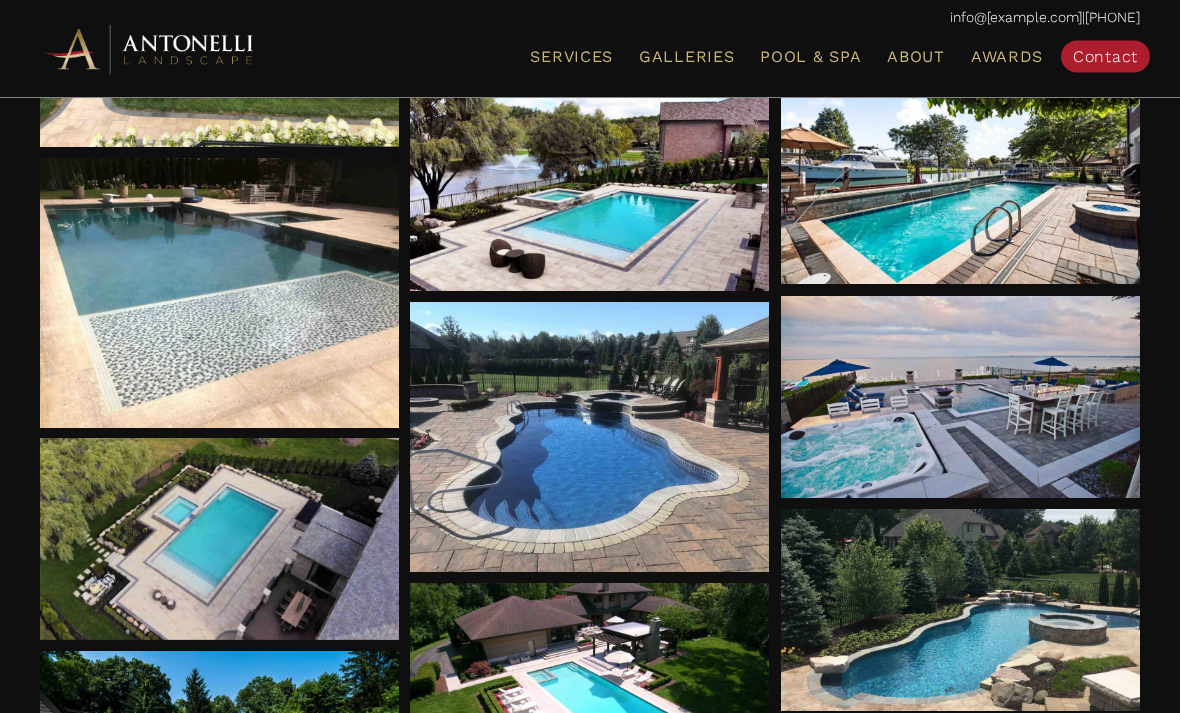 click at bounding box center [961, 398] 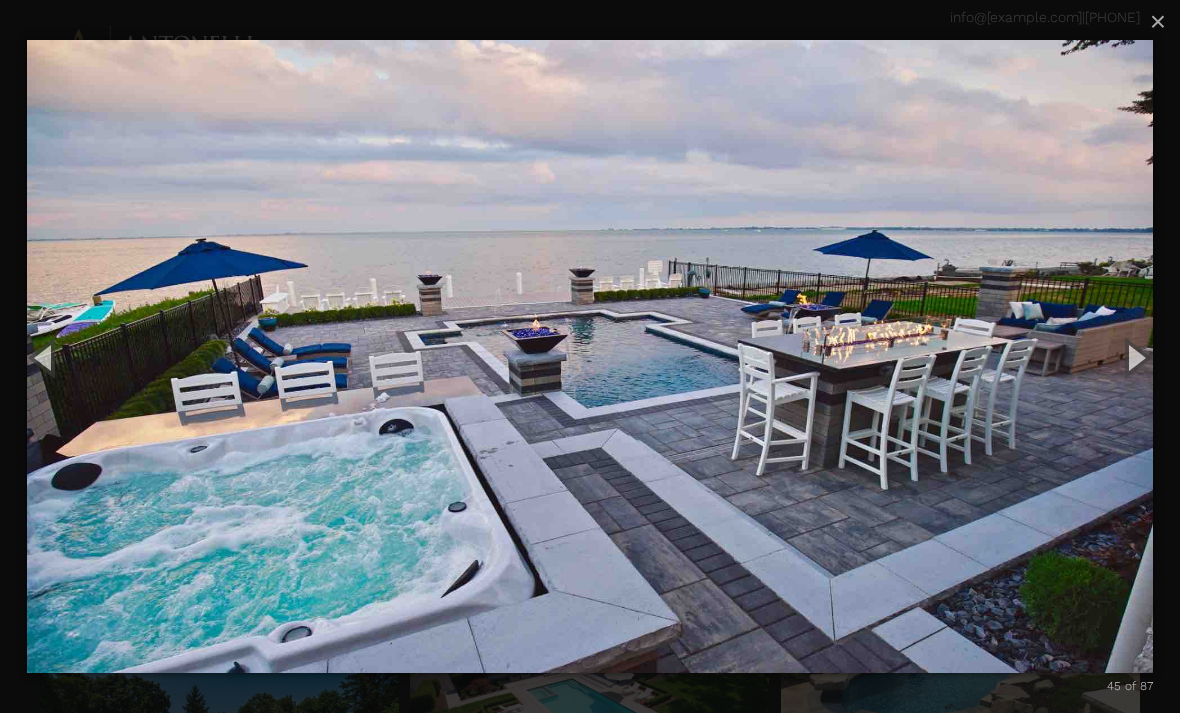 scroll, scrollTop: 3731, scrollLeft: 0, axis: vertical 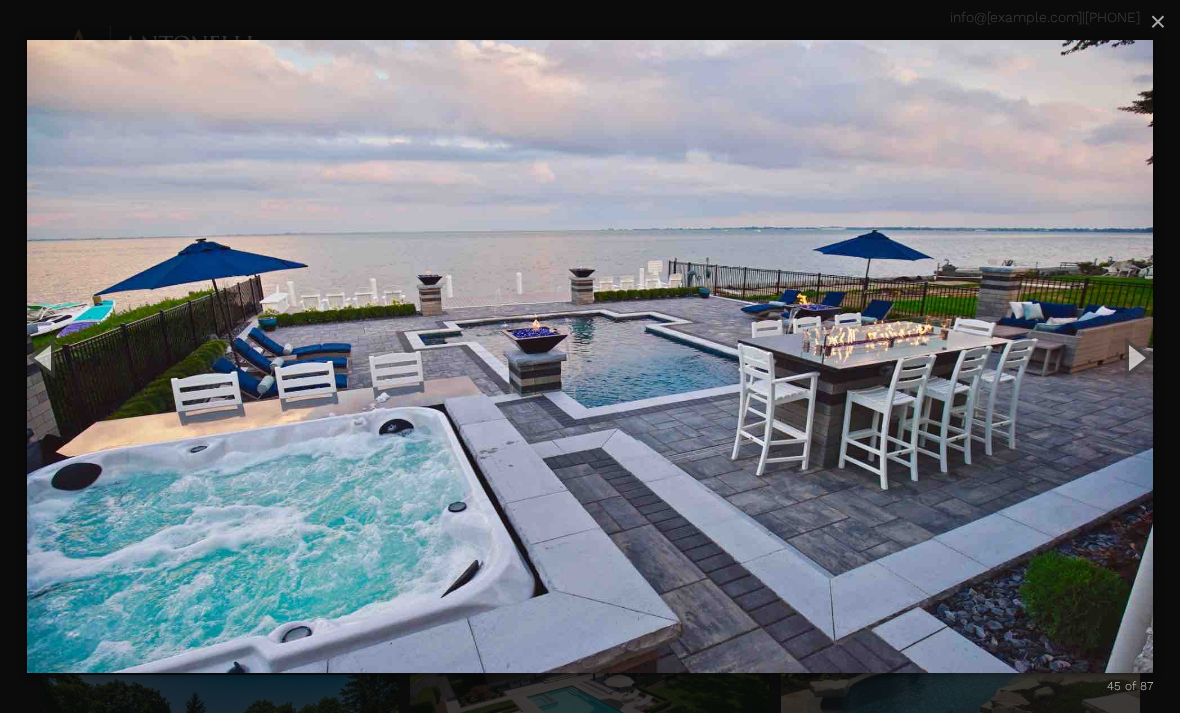 click on "×" at bounding box center (1158, 22) 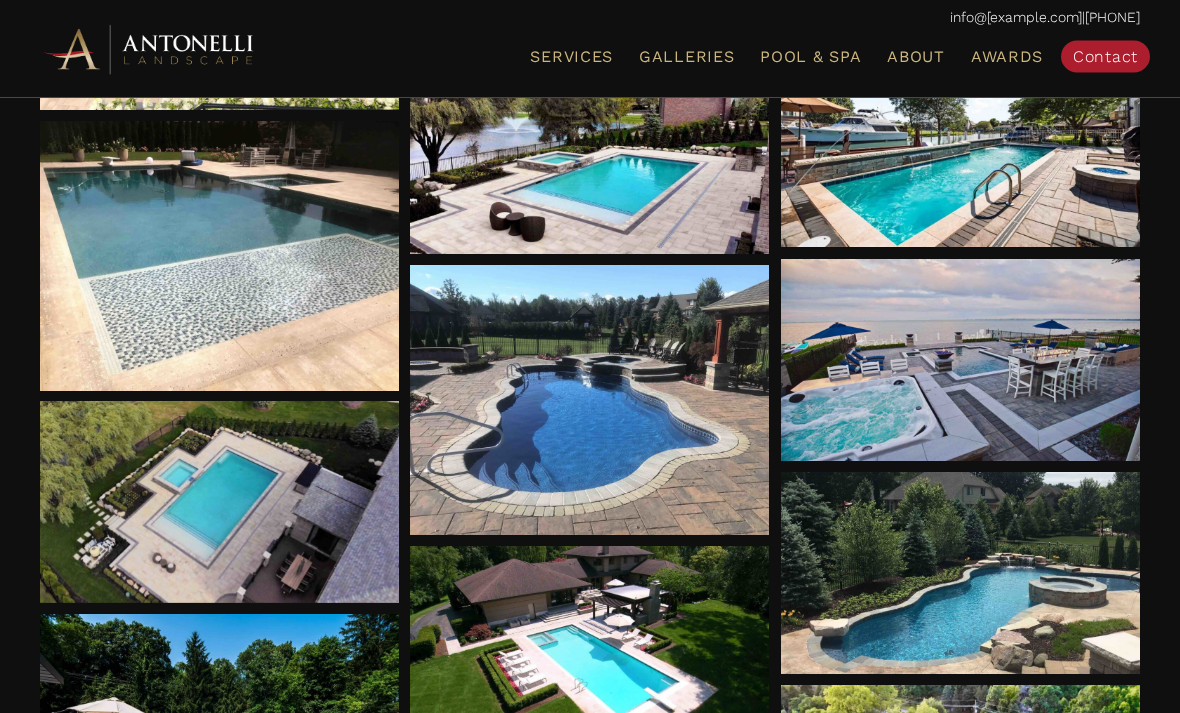 scroll, scrollTop: 3794, scrollLeft: 0, axis: vertical 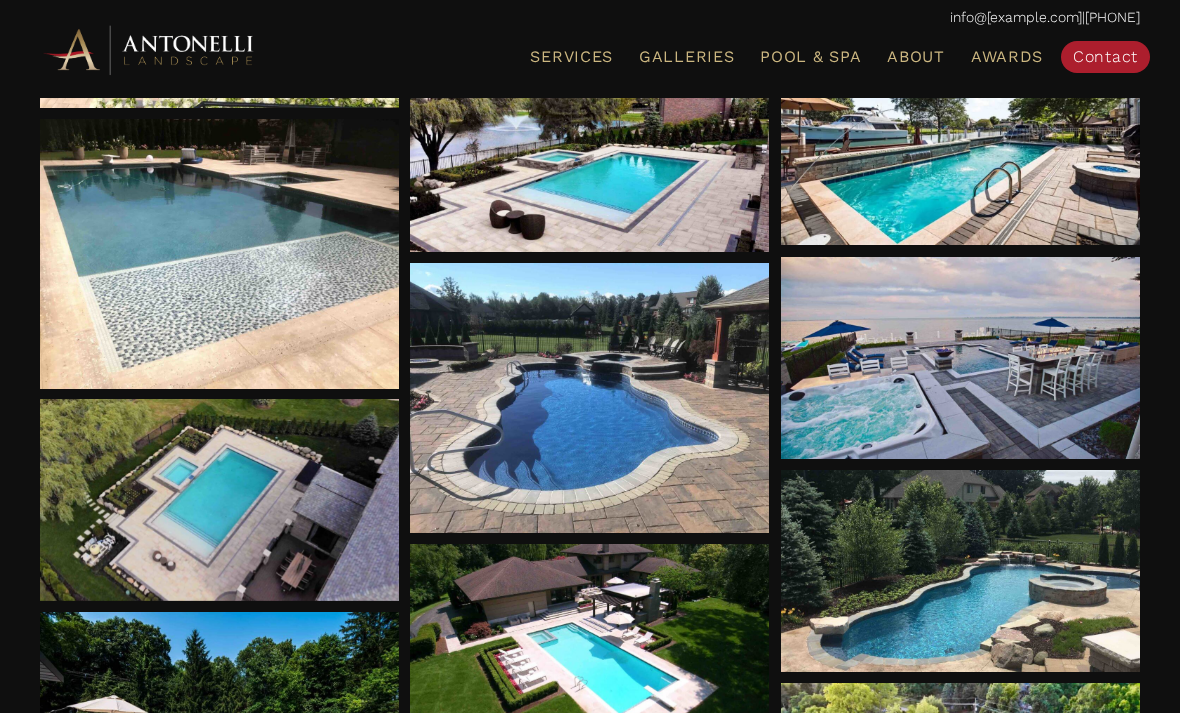 click at bounding box center [220, 500] 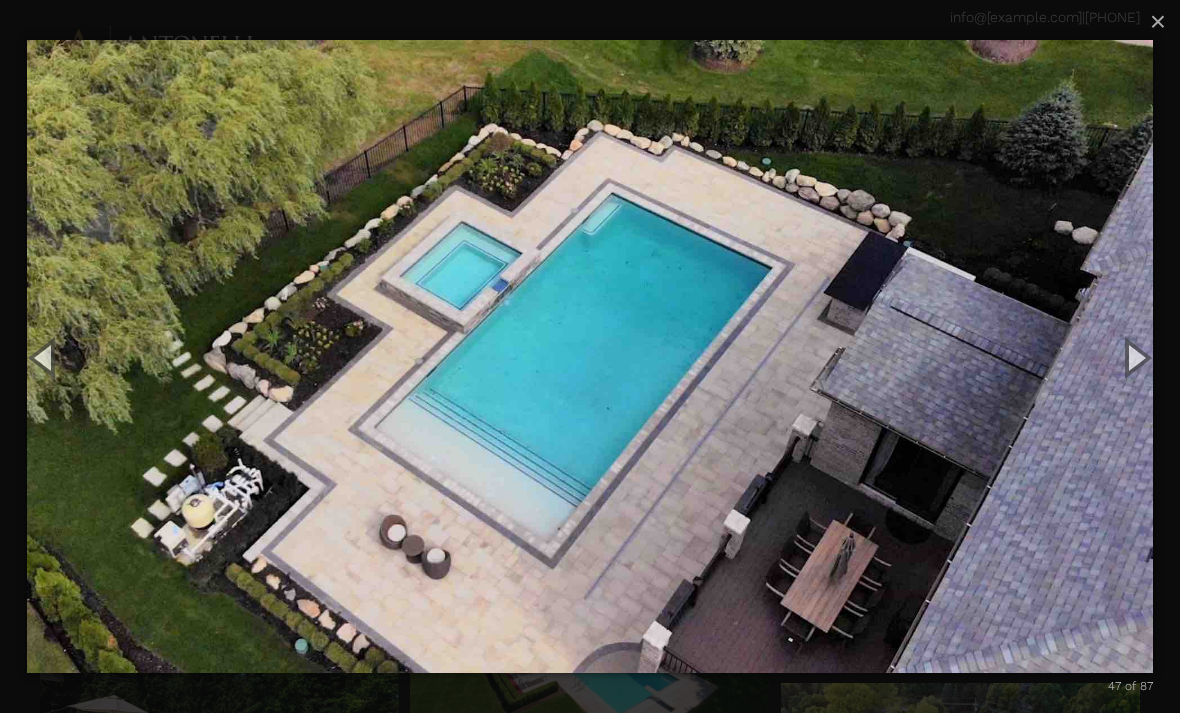 click on "×" at bounding box center (1158, 21) 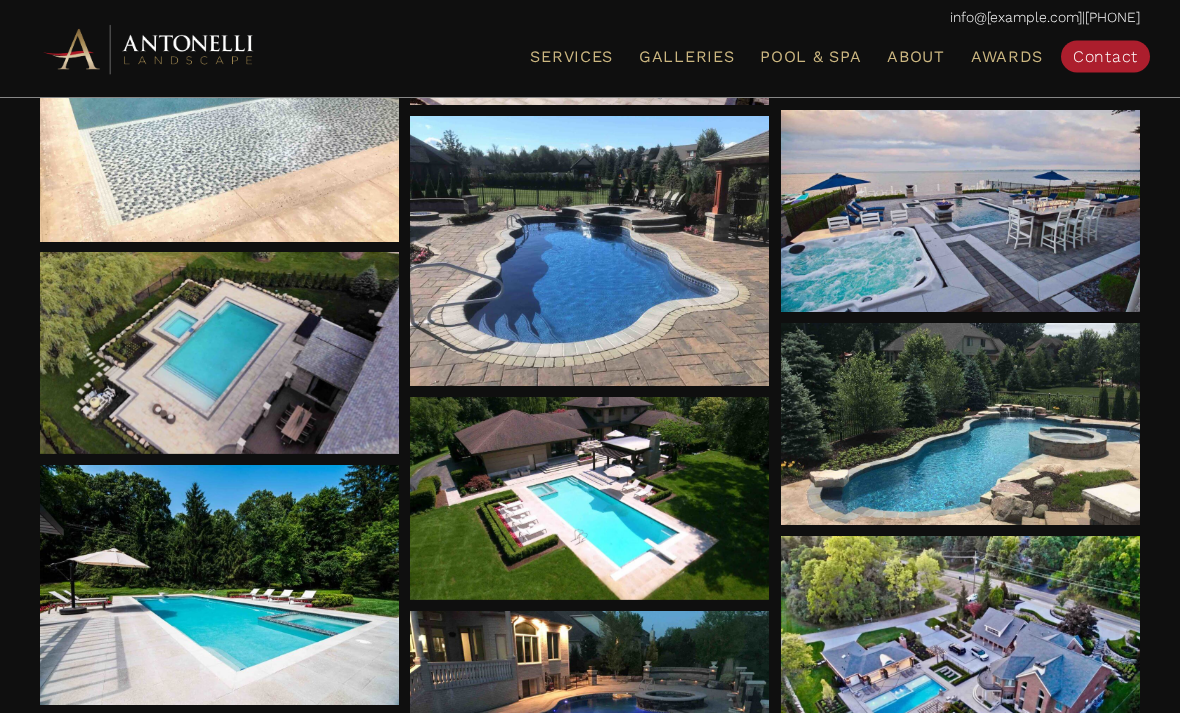 scroll, scrollTop: 3941, scrollLeft: 0, axis: vertical 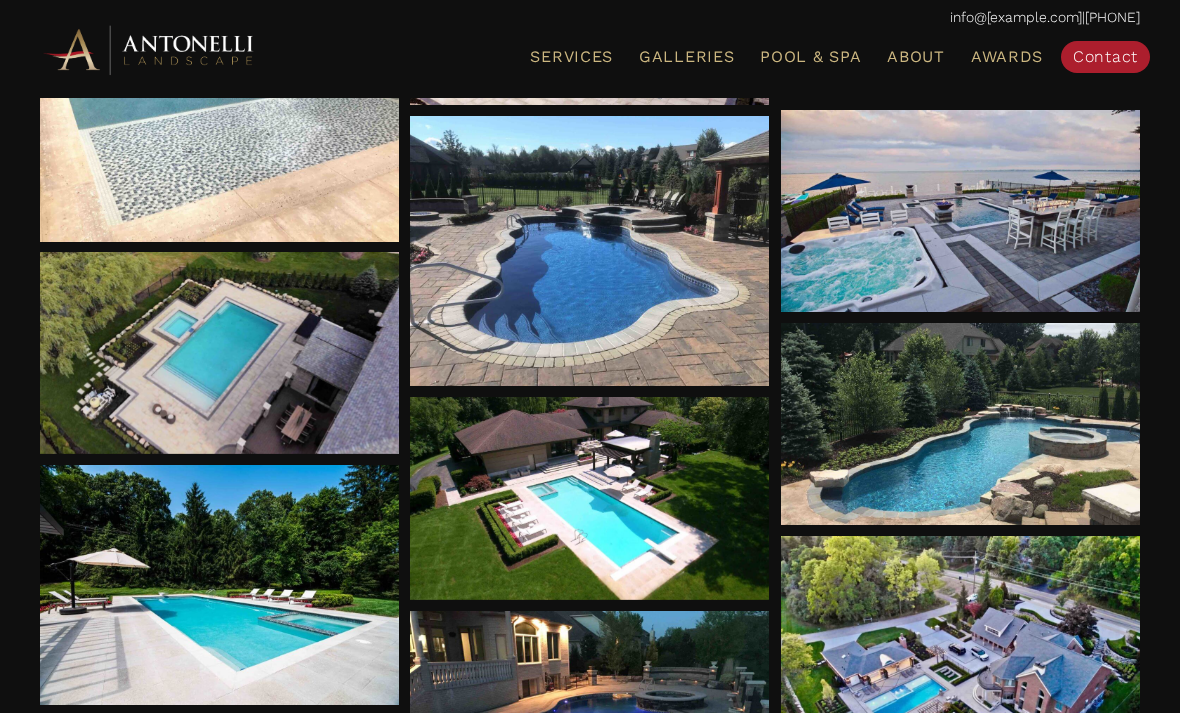 click at bounding box center (590, 498) 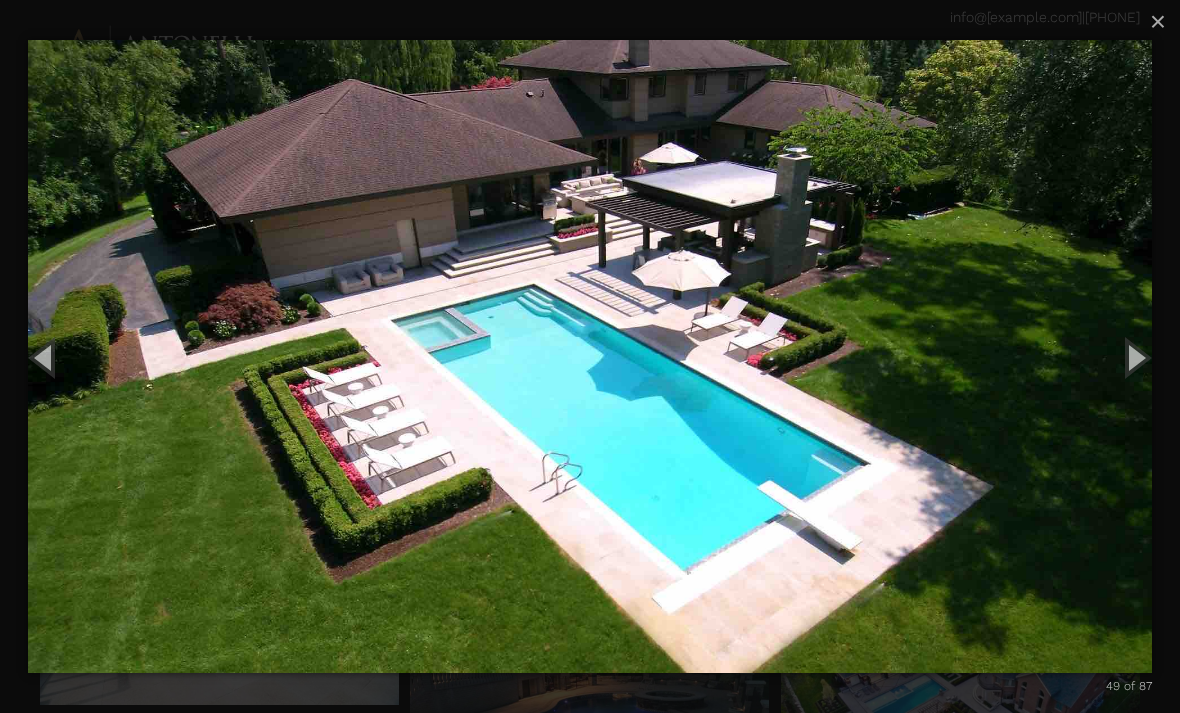 click on "×" at bounding box center [1158, 21] 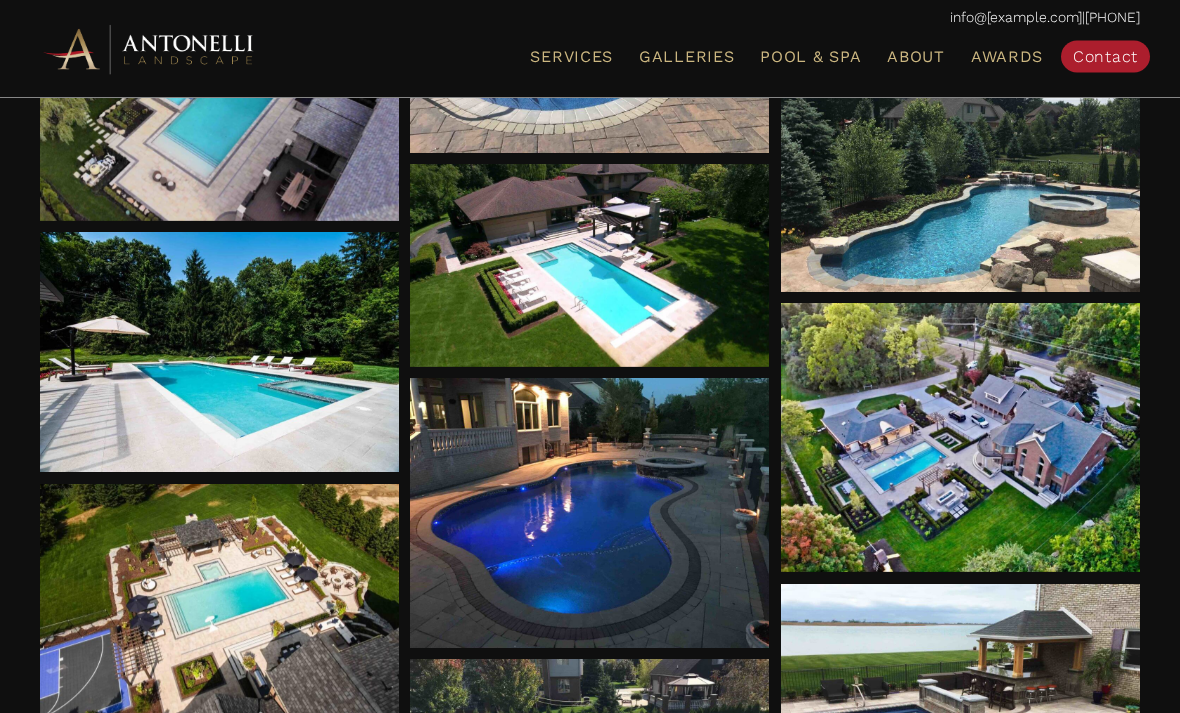 click at bounding box center (961, 438) 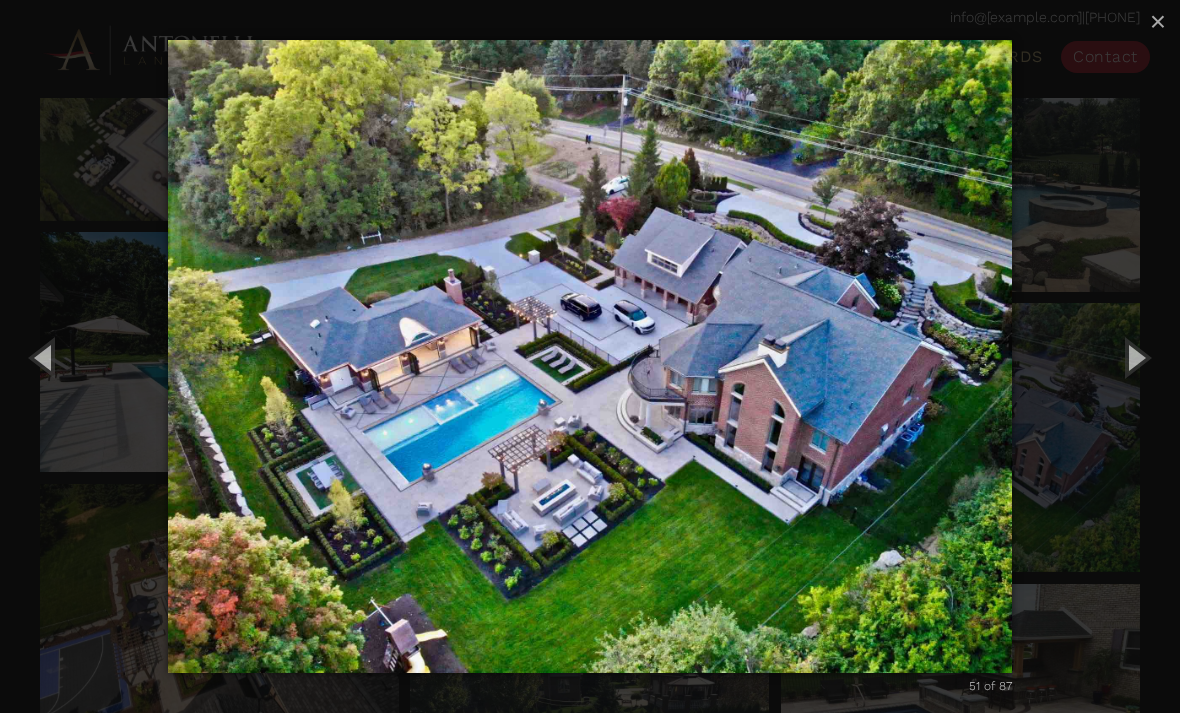 click on "×" at bounding box center [1158, 21] 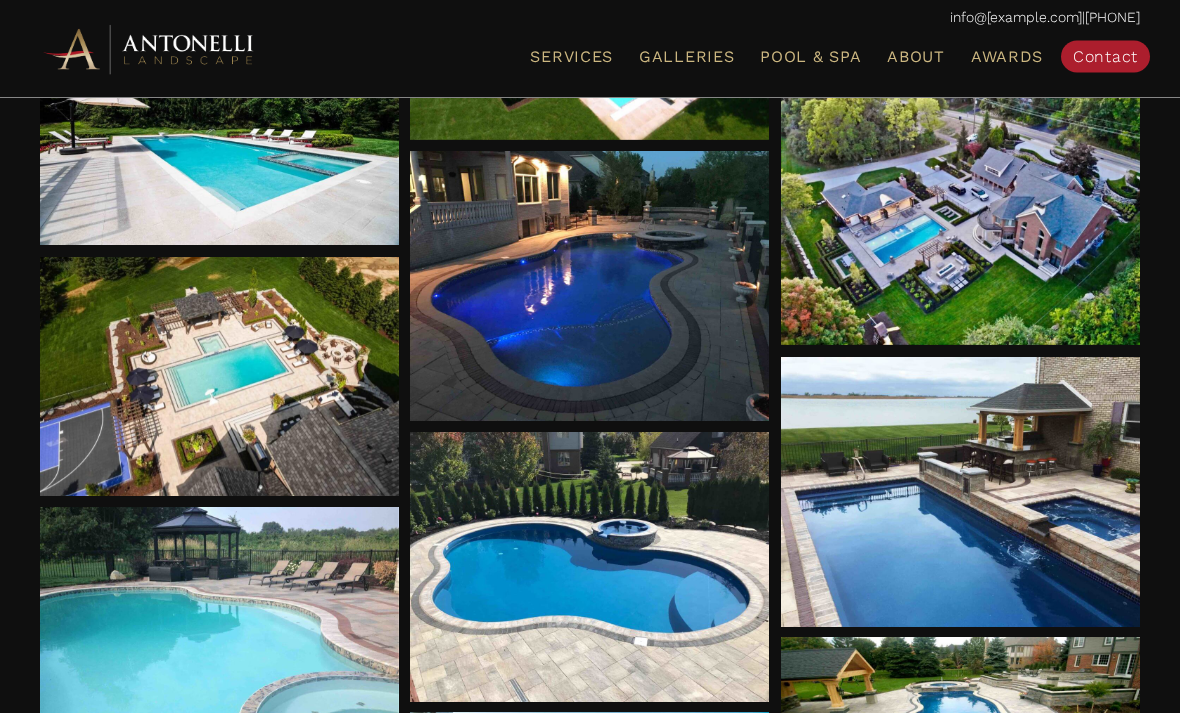 scroll, scrollTop: 4403, scrollLeft: 0, axis: vertical 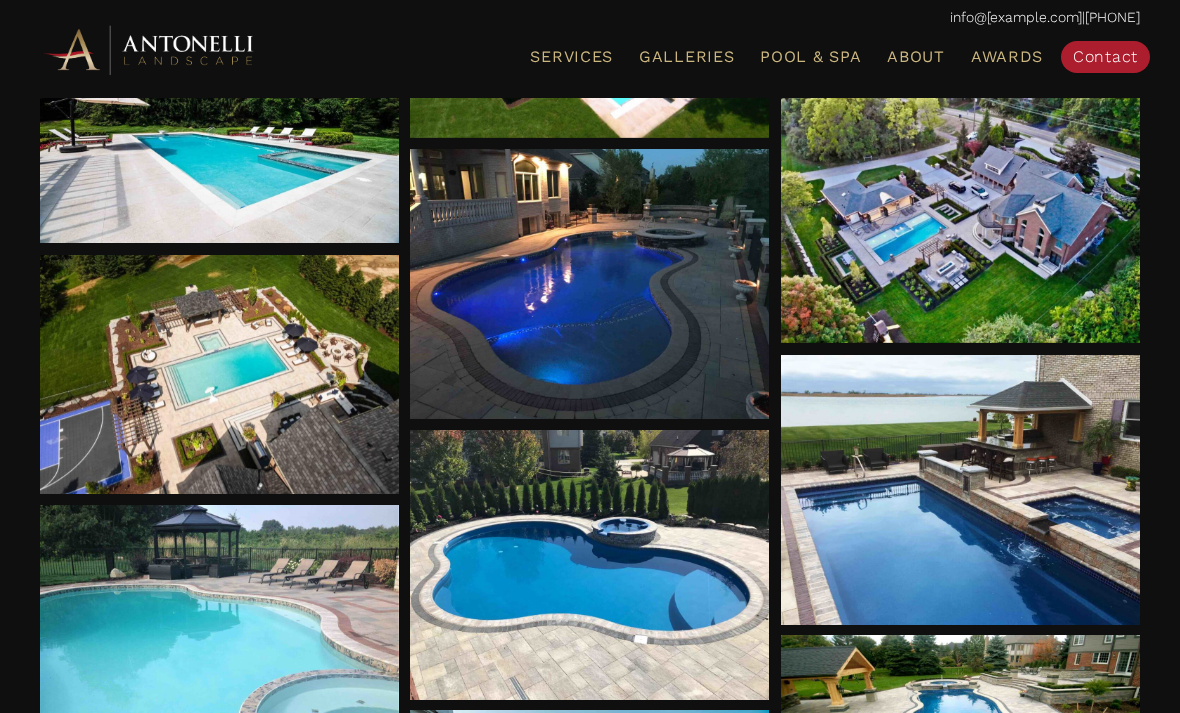 click at bounding box center (961, 490) 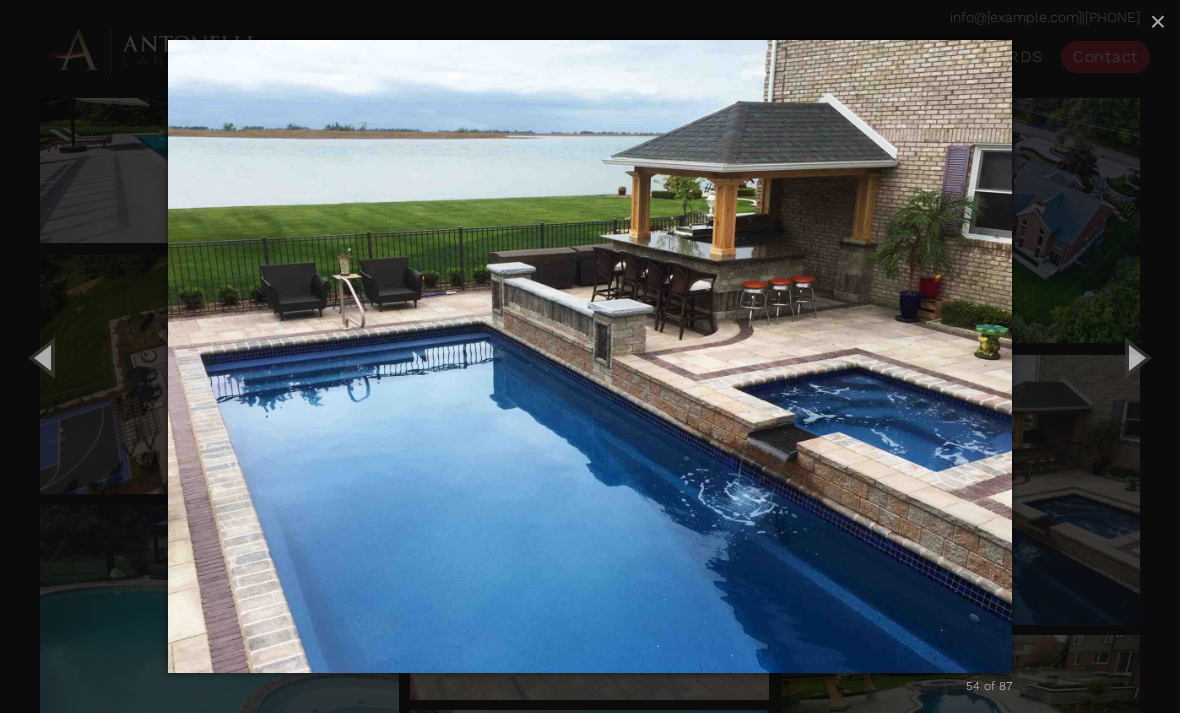 click on "×" at bounding box center [1158, 21] 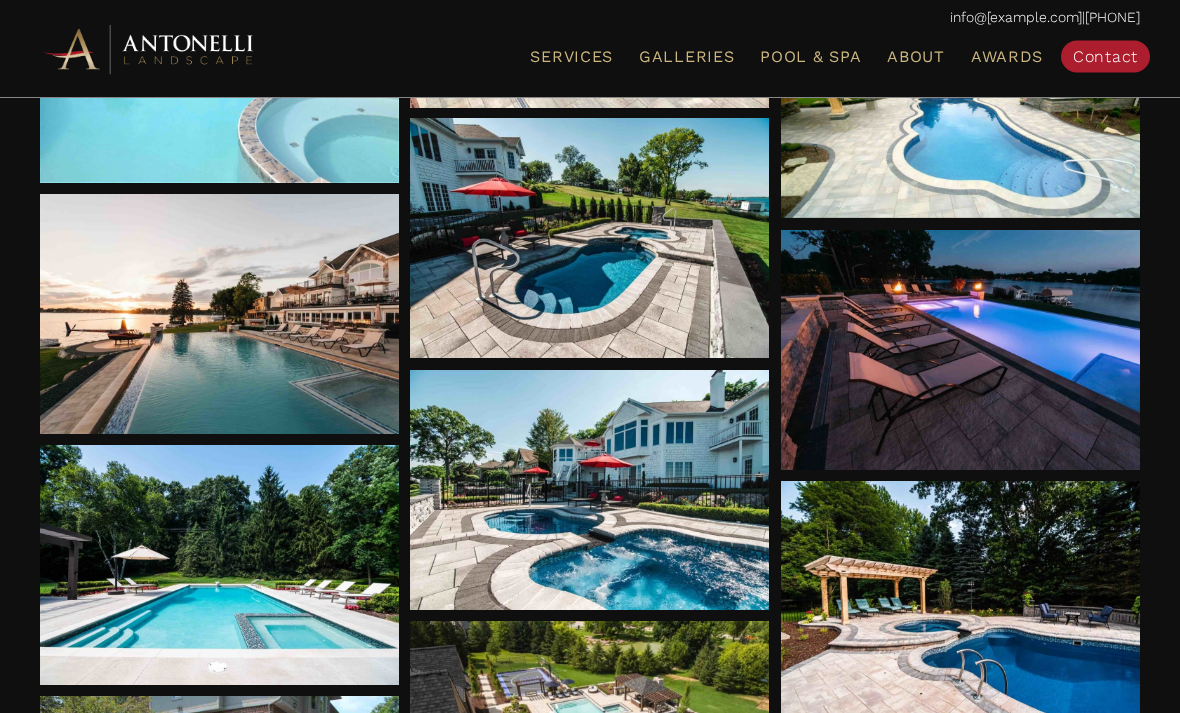 scroll, scrollTop: 4996, scrollLeft: 0, axis: vertical 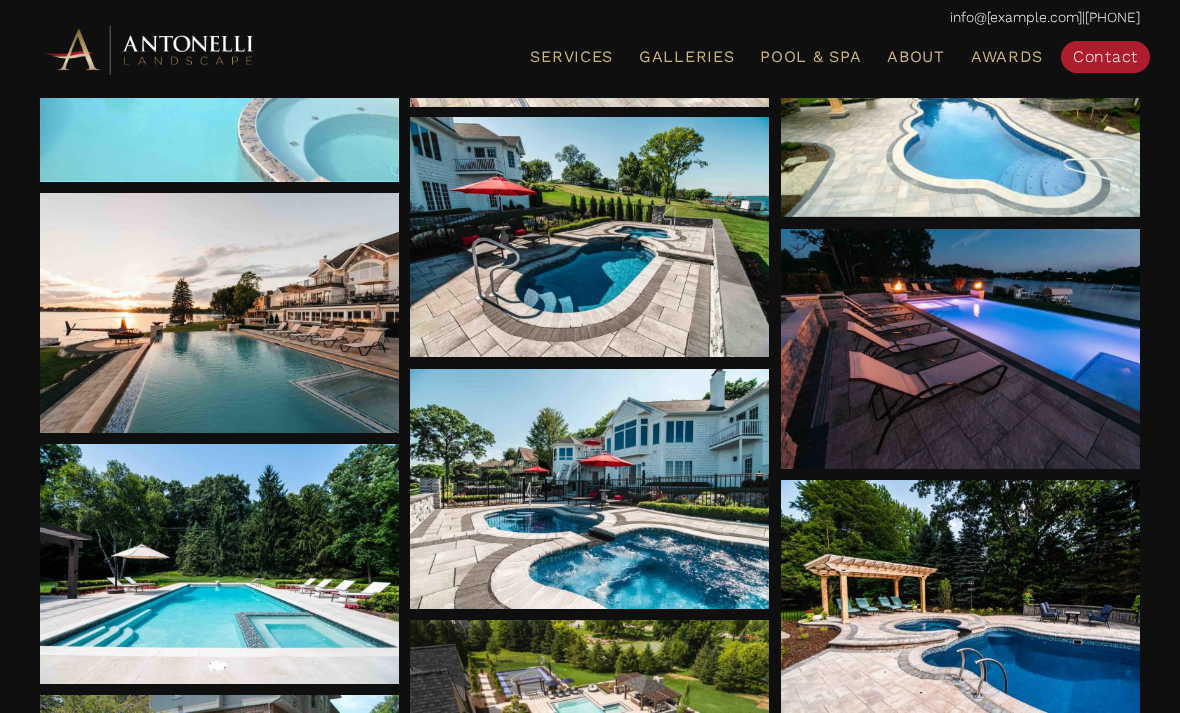 click at bounding box center (220, 313) 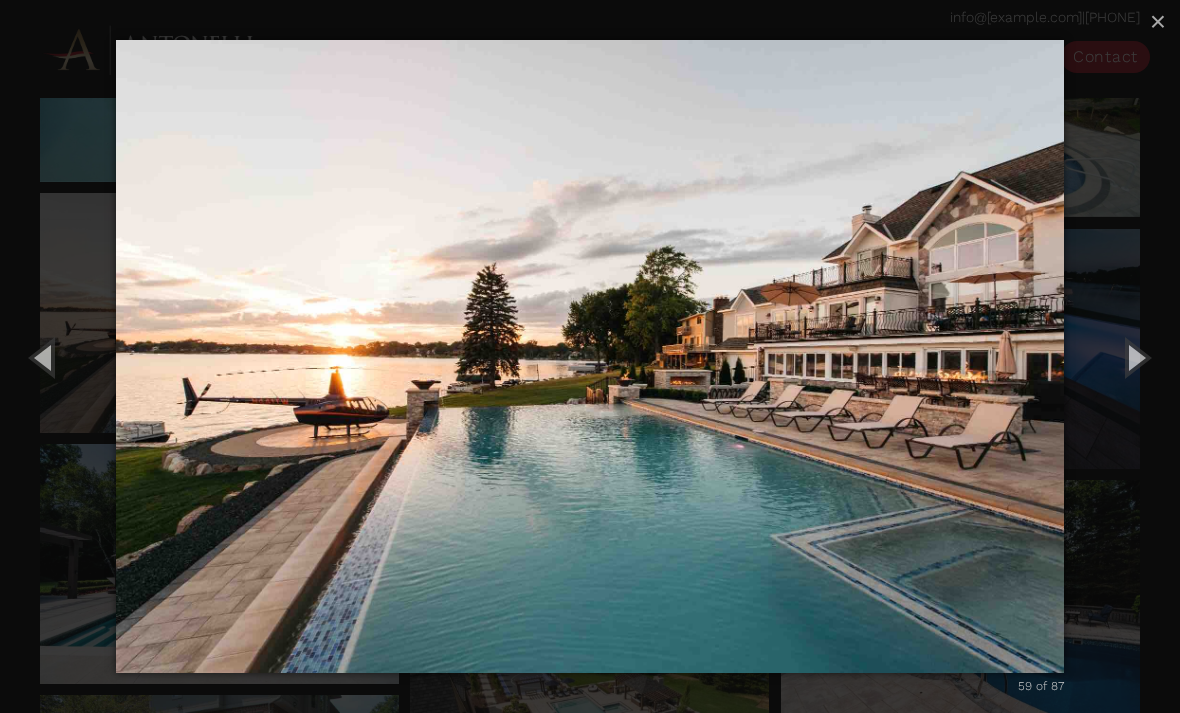 click on "×" at bounding box center (1158, 21) 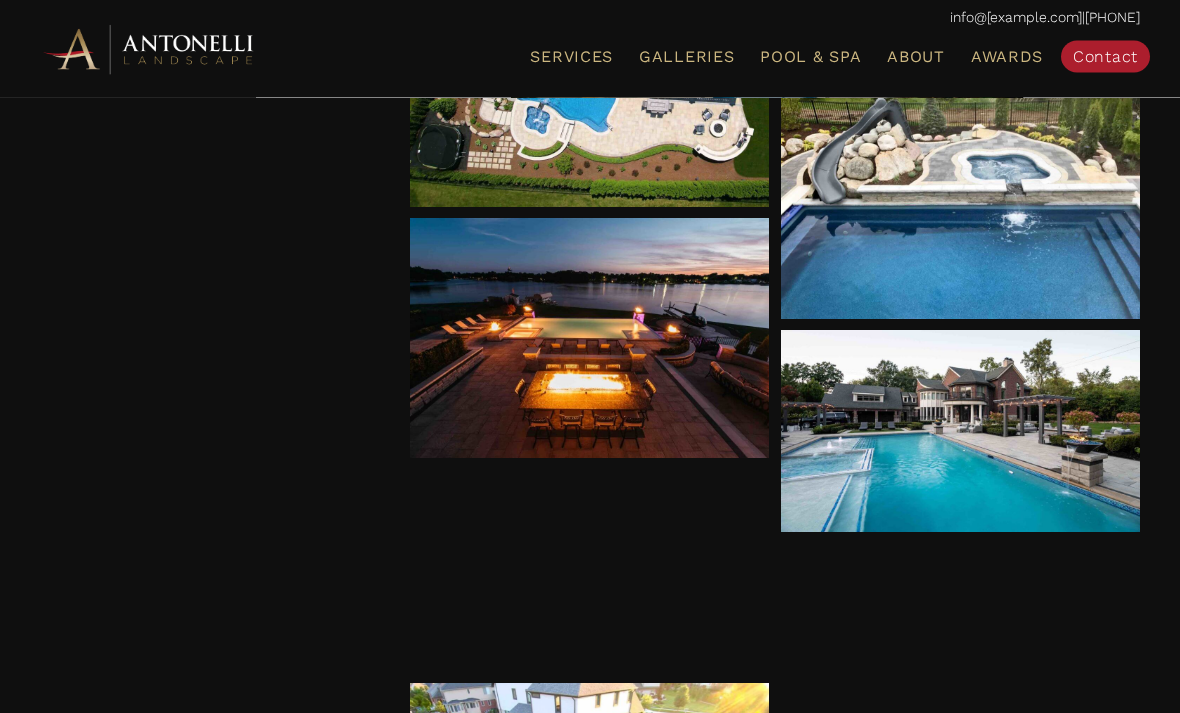 scroll, scrollTop: 5936, scrollLeft: 0, axis: vertical 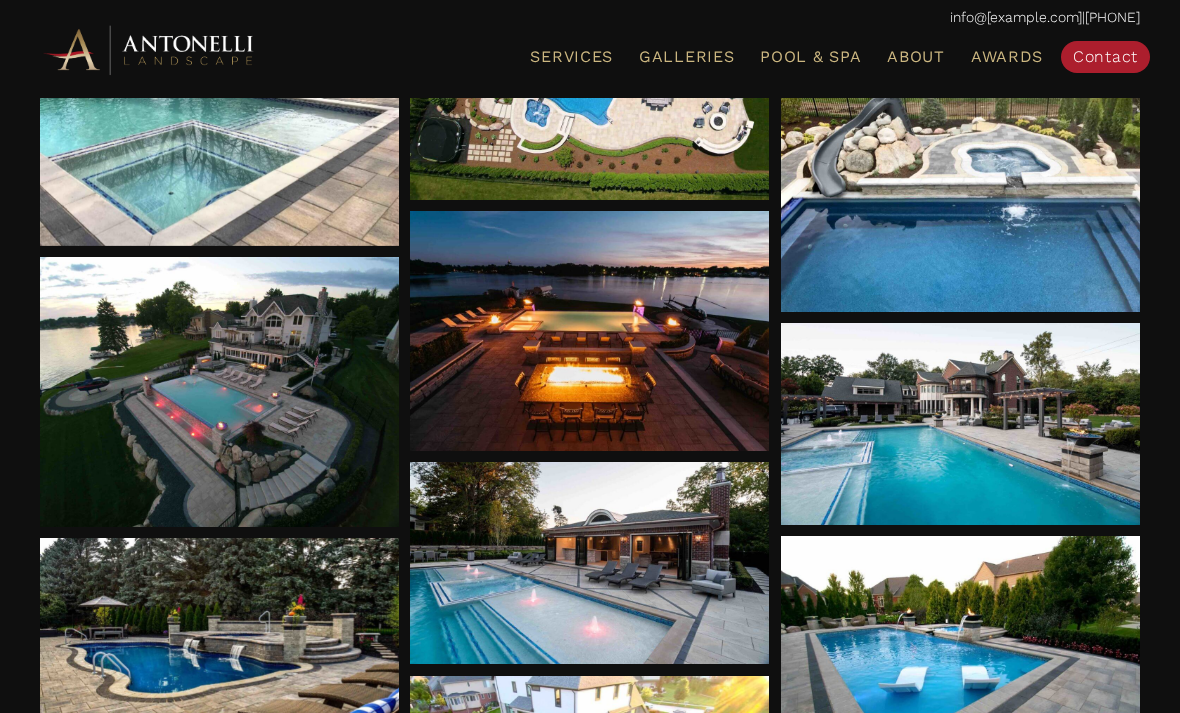 click at bounding box center (590, 331) 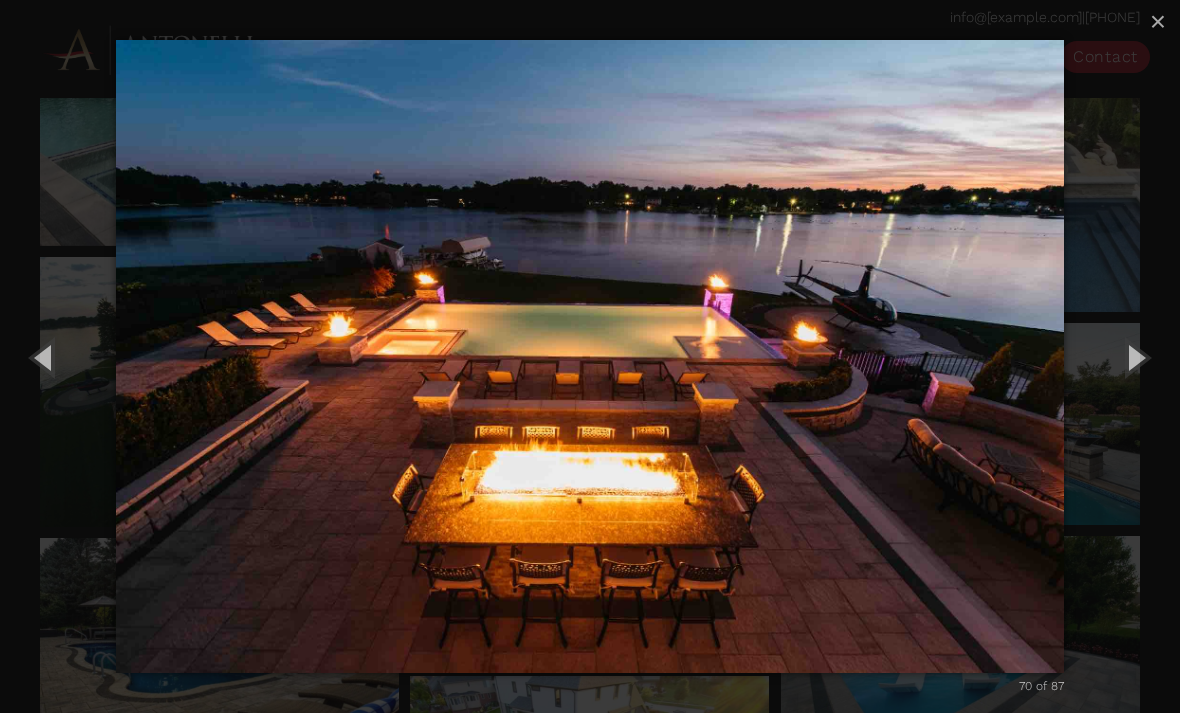 click on "×" at bounding box center (1158, 21) 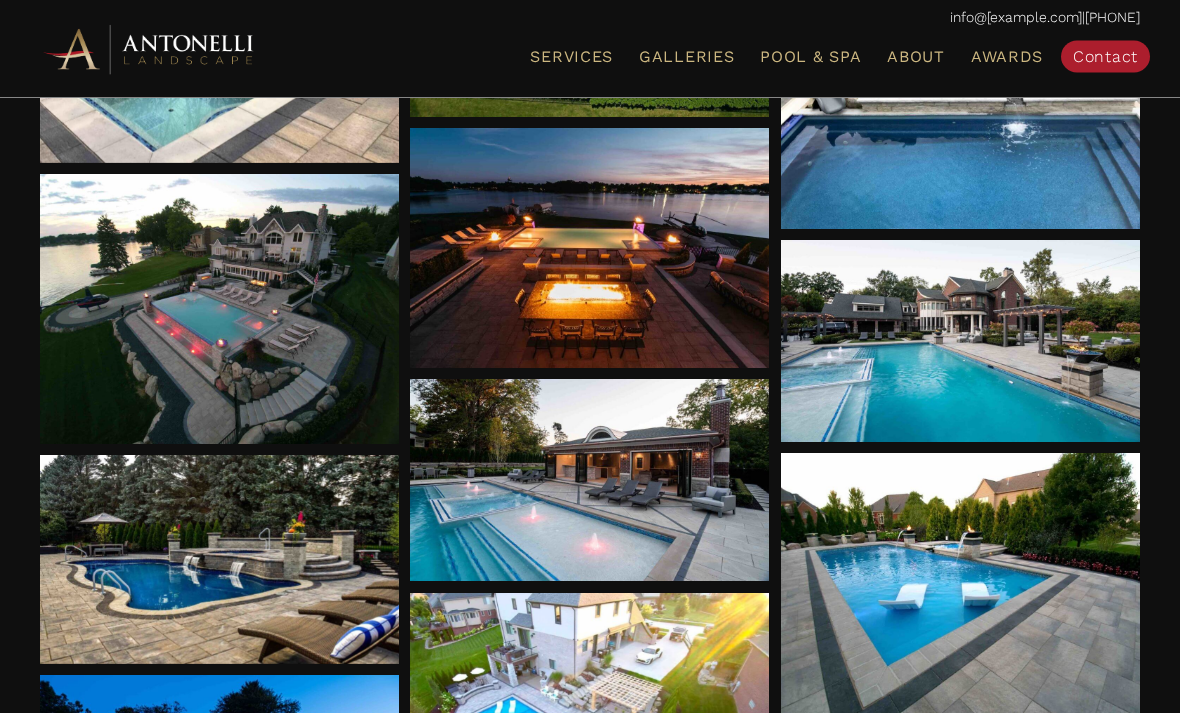 scroll, scrollTop: 6022, scrollLeft: 0, axis: vertical 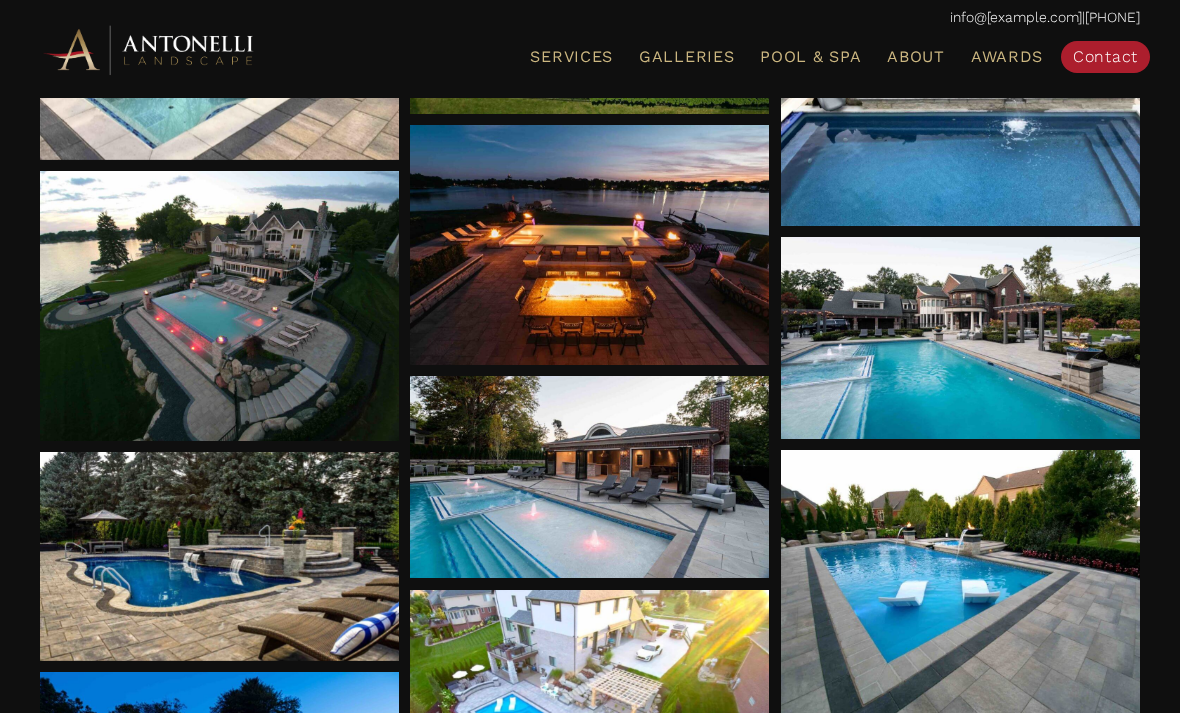 click at bounding box center [961, 585] 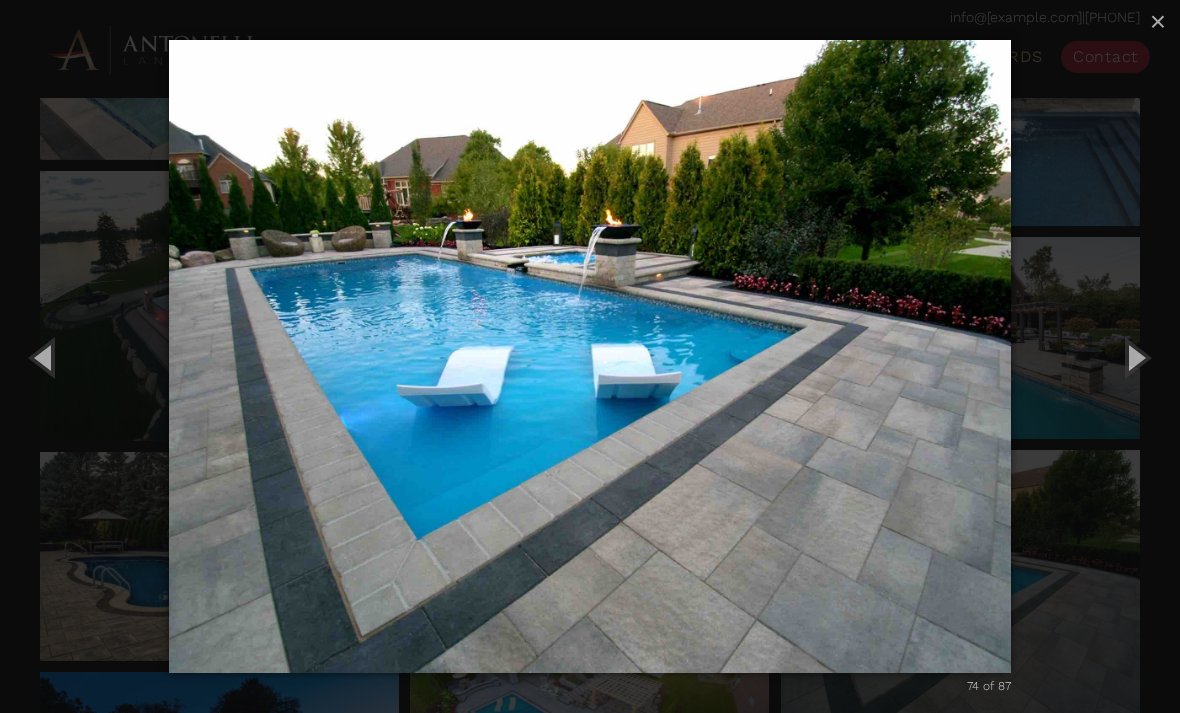 click on "×" at bounding box center [1158, 21] 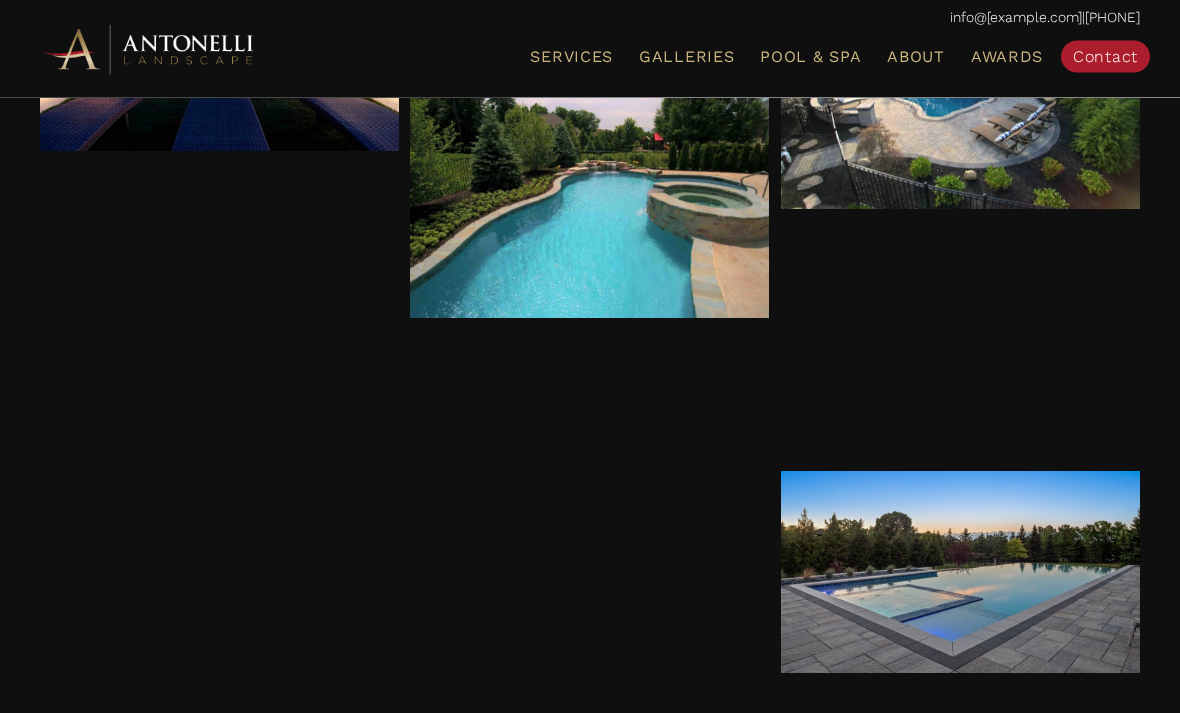 scroll, scrollTop: 6783, scrollLeft: 0, axis: vertical 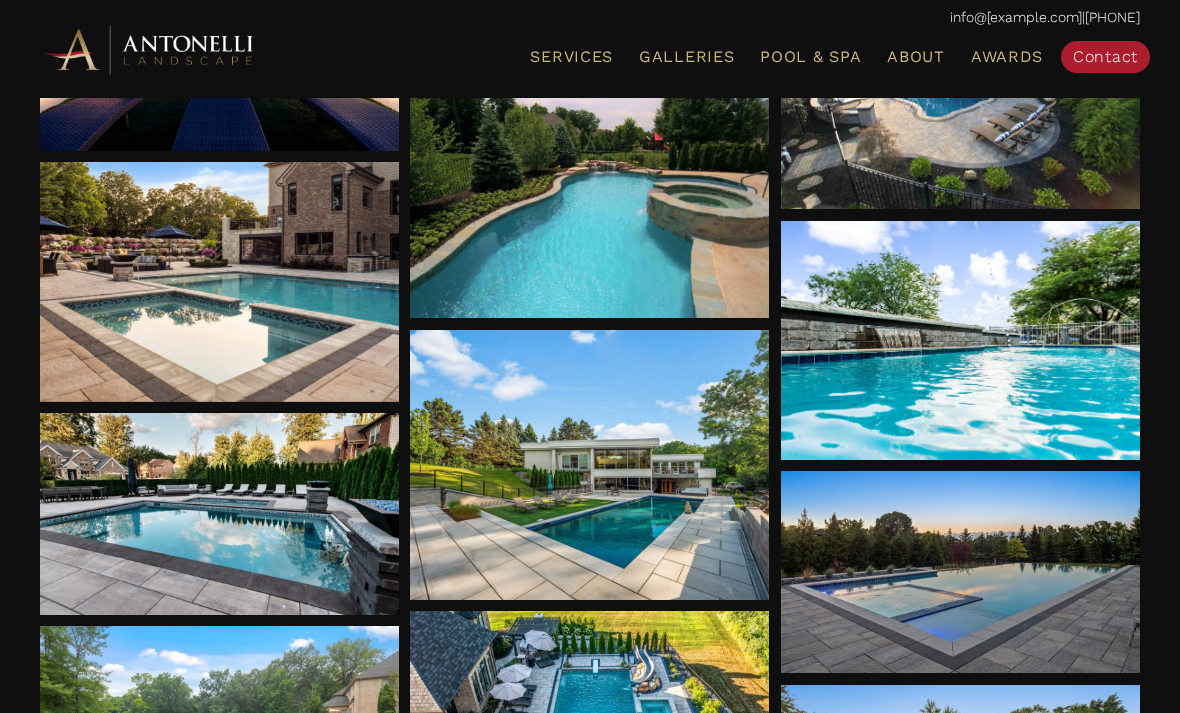 click at bounding box center [220, 514] 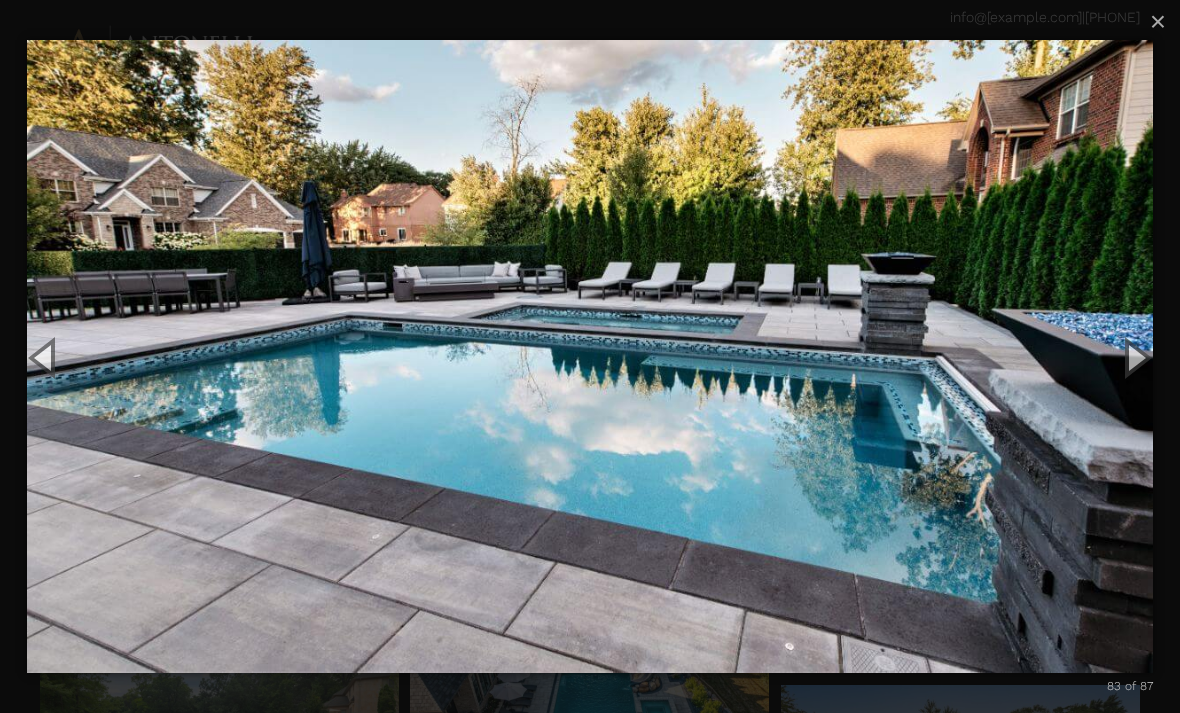 click on "×" at bounding box center (1158, 22) 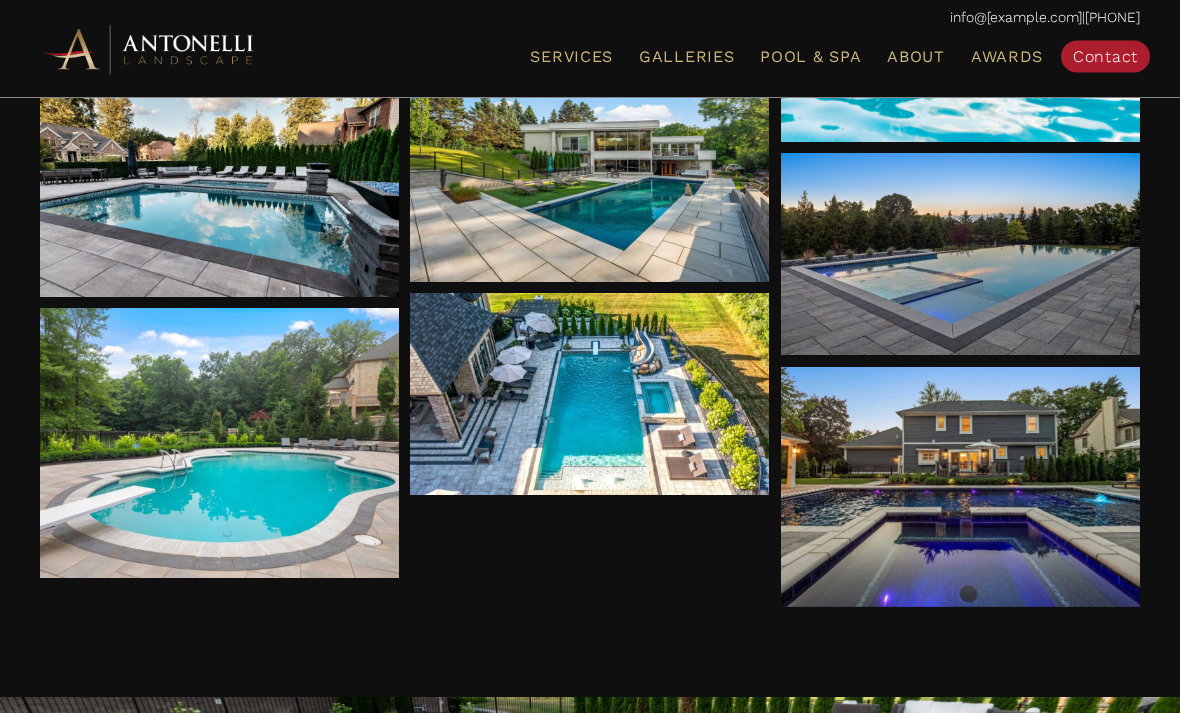 scroll, scrollTop: 7103, scrollLeft: 0, axis: vertical 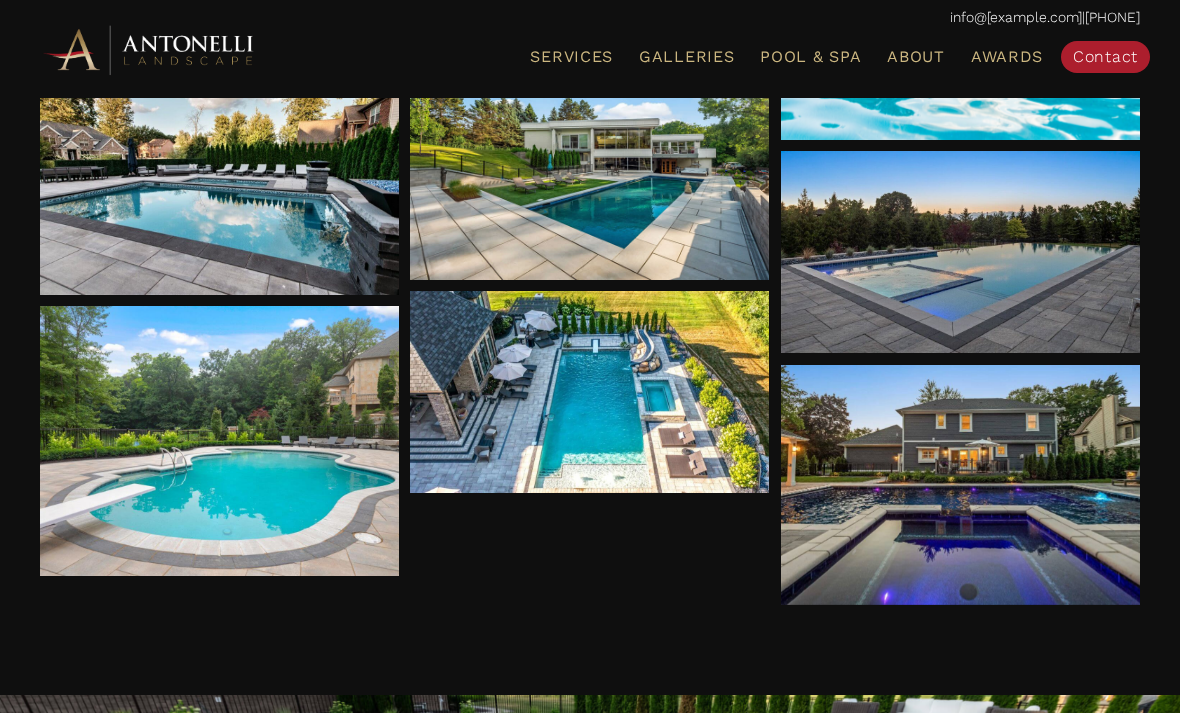 click at bounding box center (961, 485) 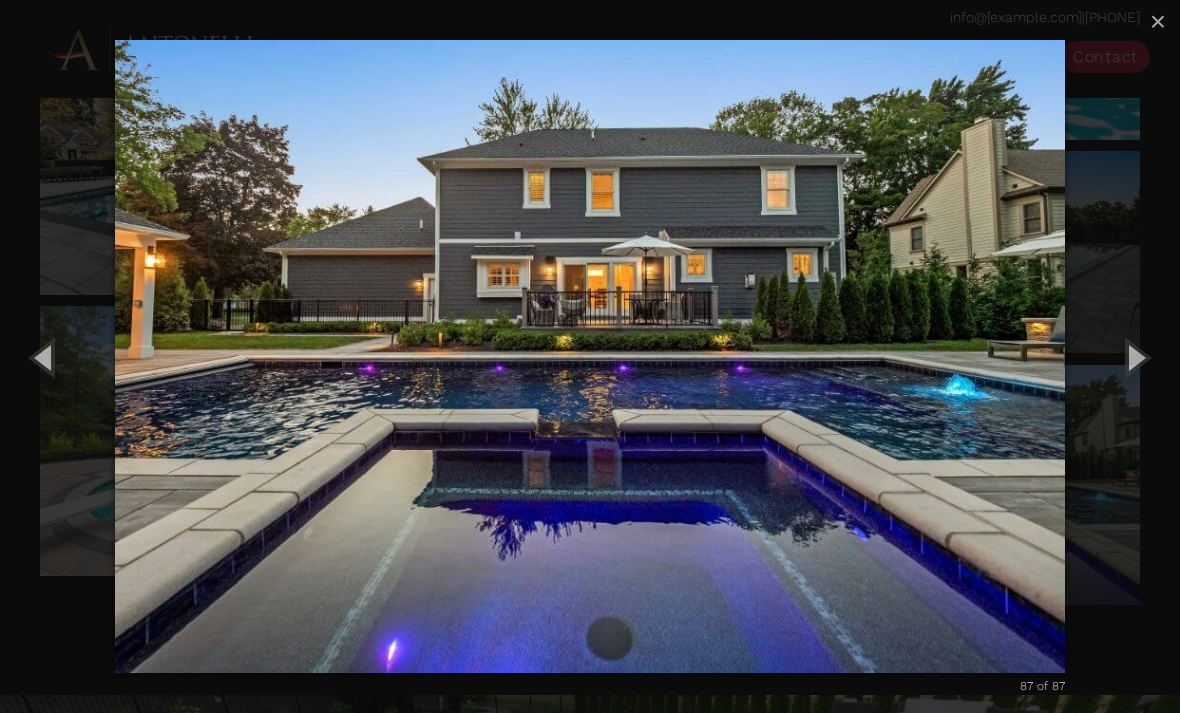 click on "×" at bounding box center (1158, 21) 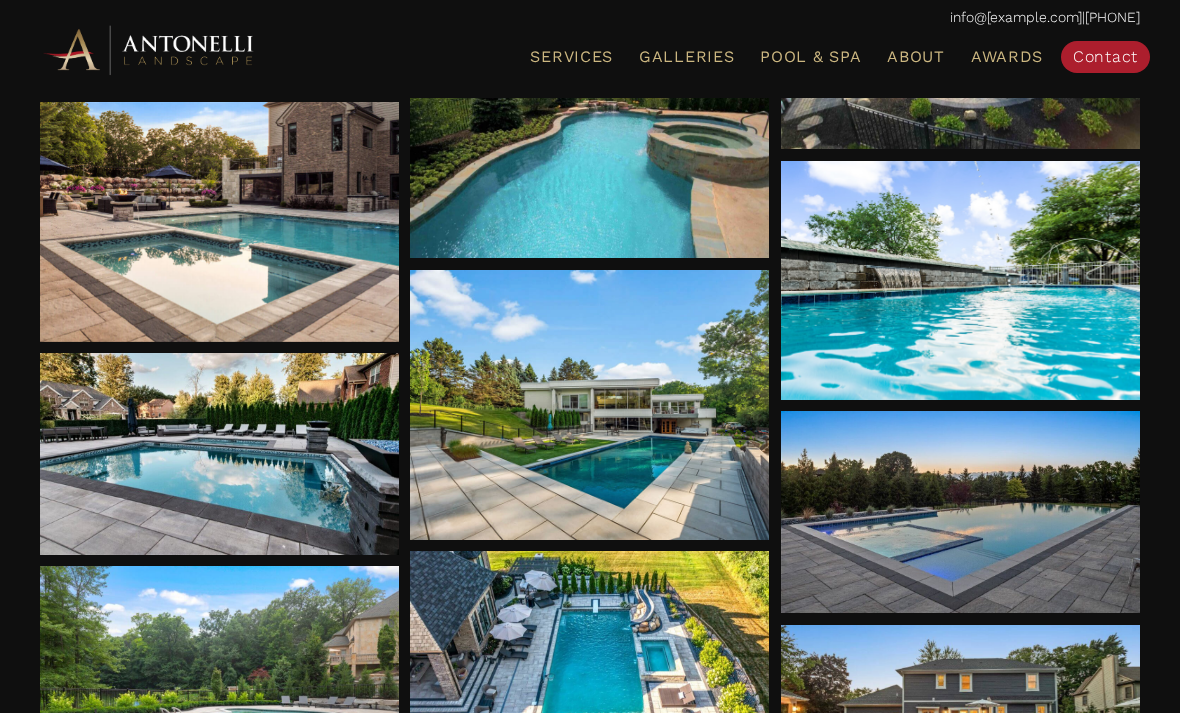 scroll, scrollTop: 6773, scrollLeft: 0, axis: vertical 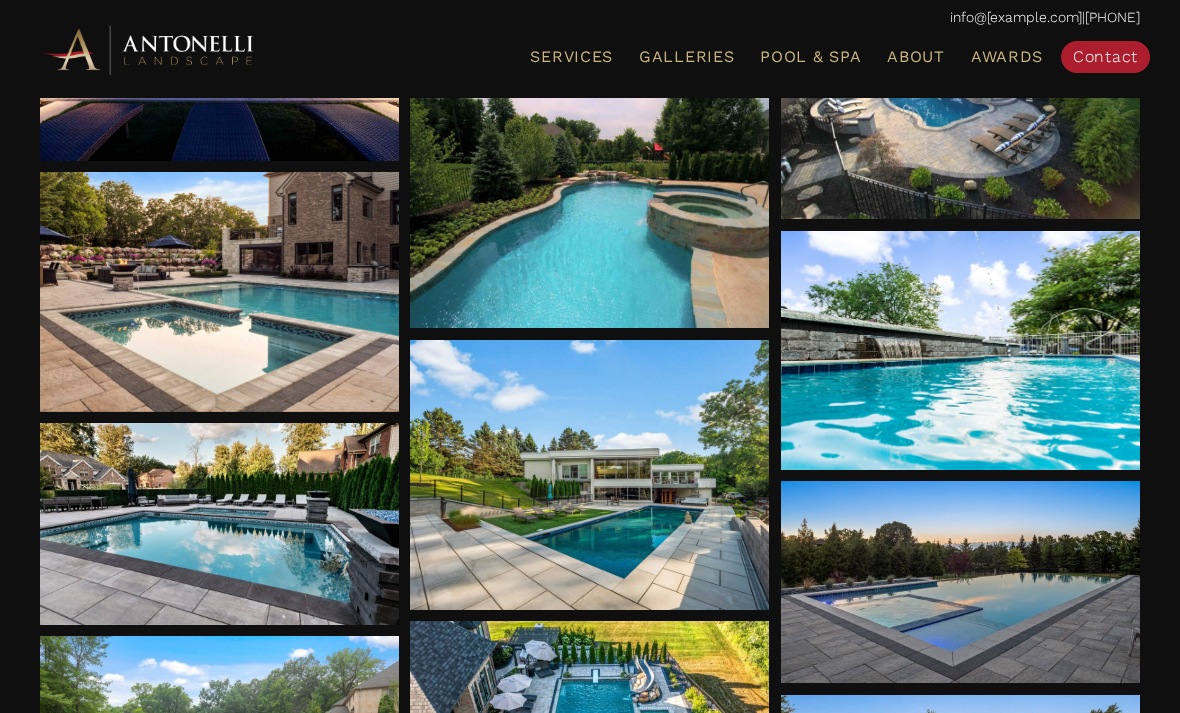 click on "Galleries" at bounding box center [686, 56] 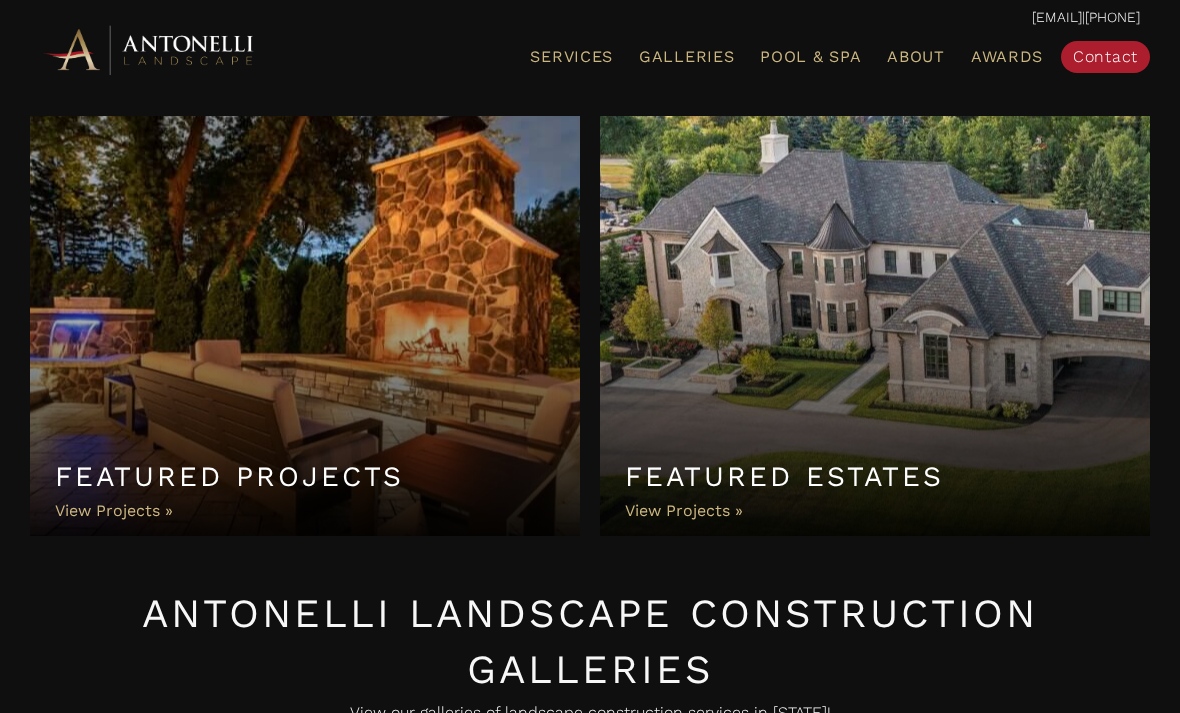 scroll, scrollTop: 0, scrollLeft: 0, axis: both 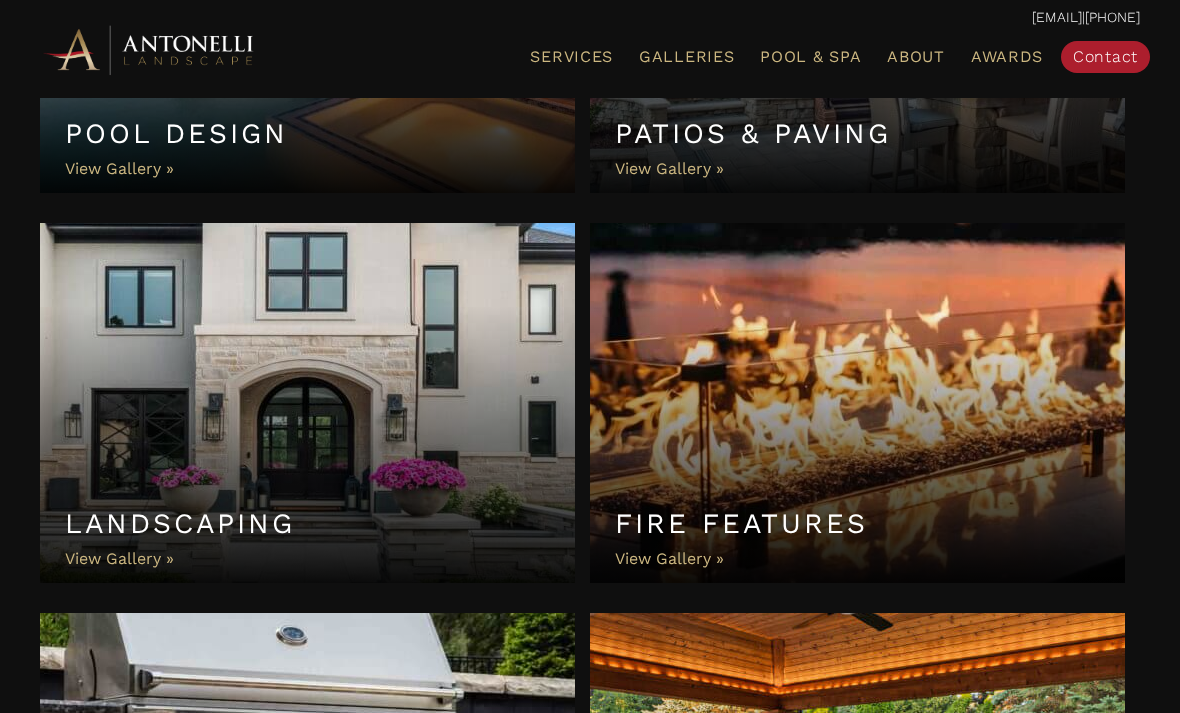 click on "Landscaping" at bounding box center [307, 403] 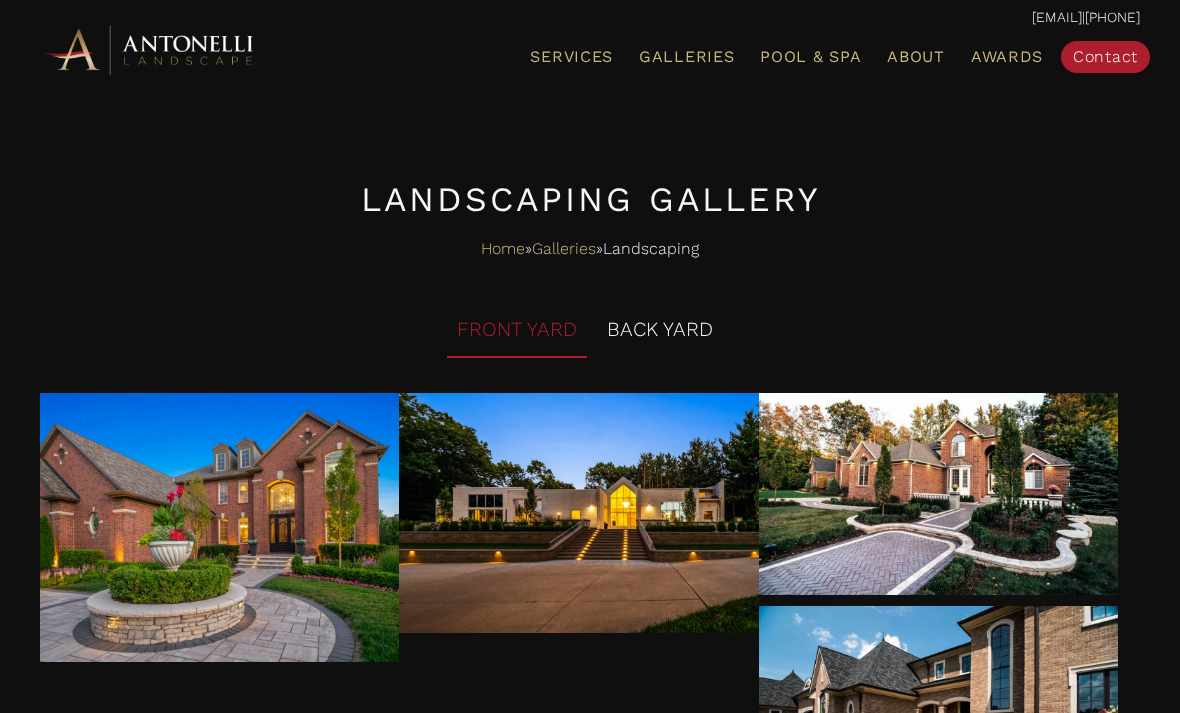 scroll, scrollTop: 0, scrollLeft: 0, axis: both 